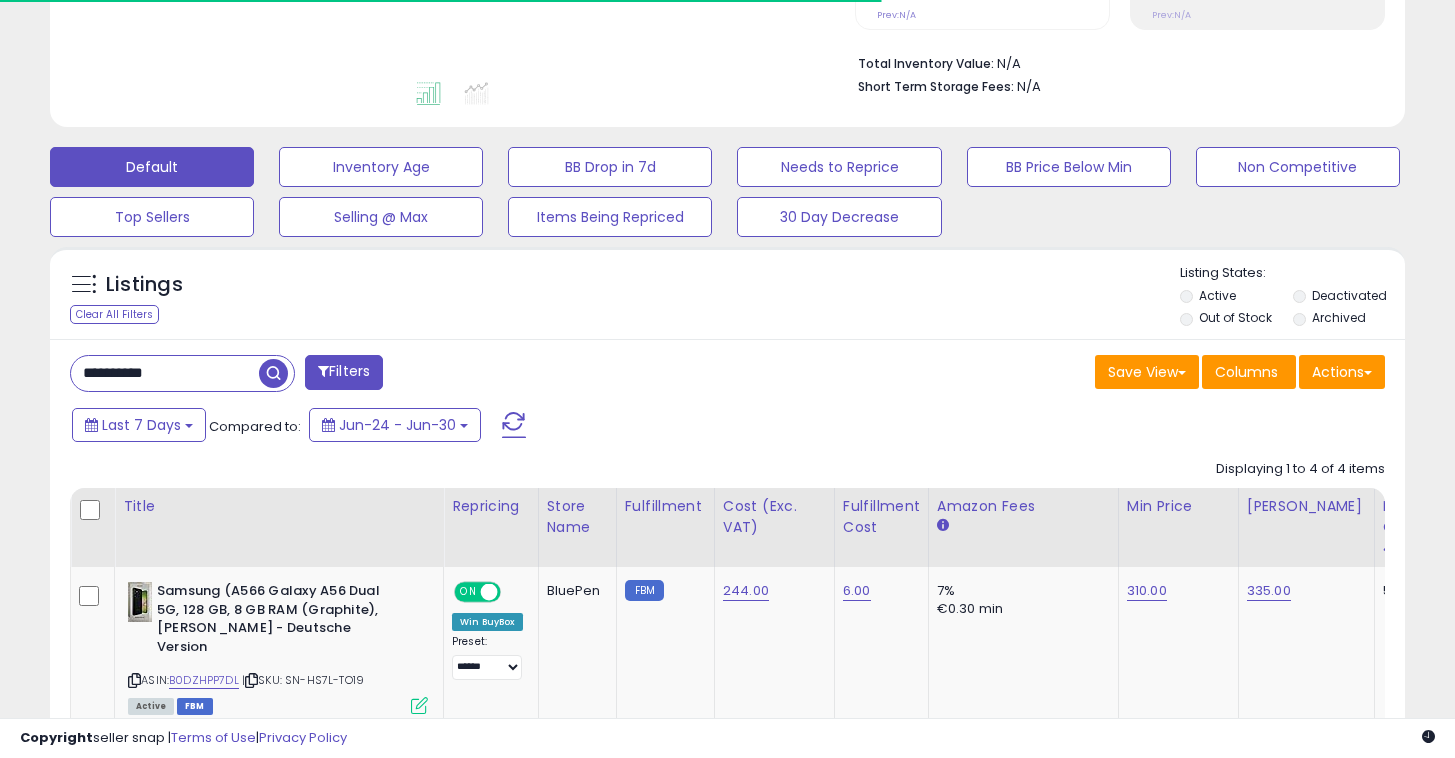 scroll, scrollTop: 483, scrollLeft: 0, axis: vertical 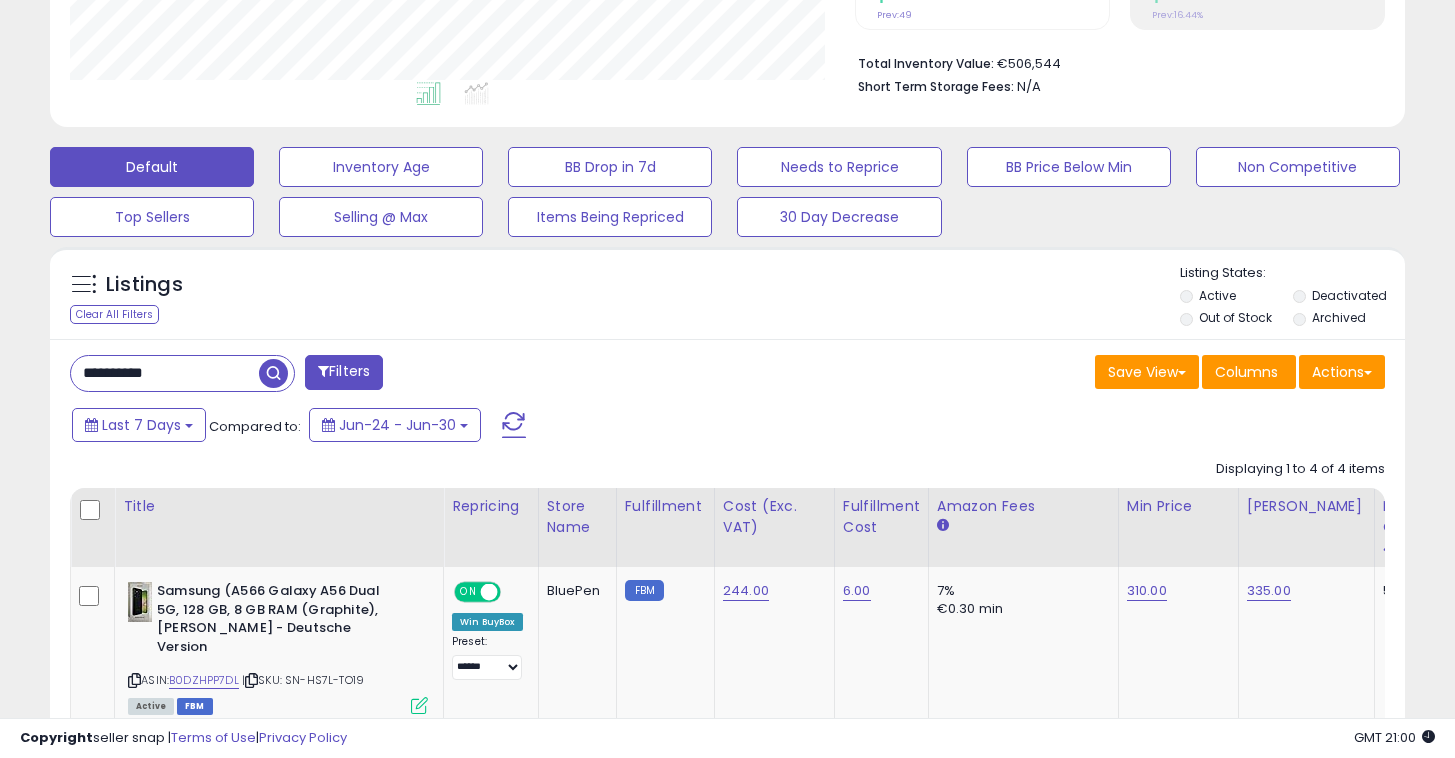 click on "**********" at bounding box center (165, 373) 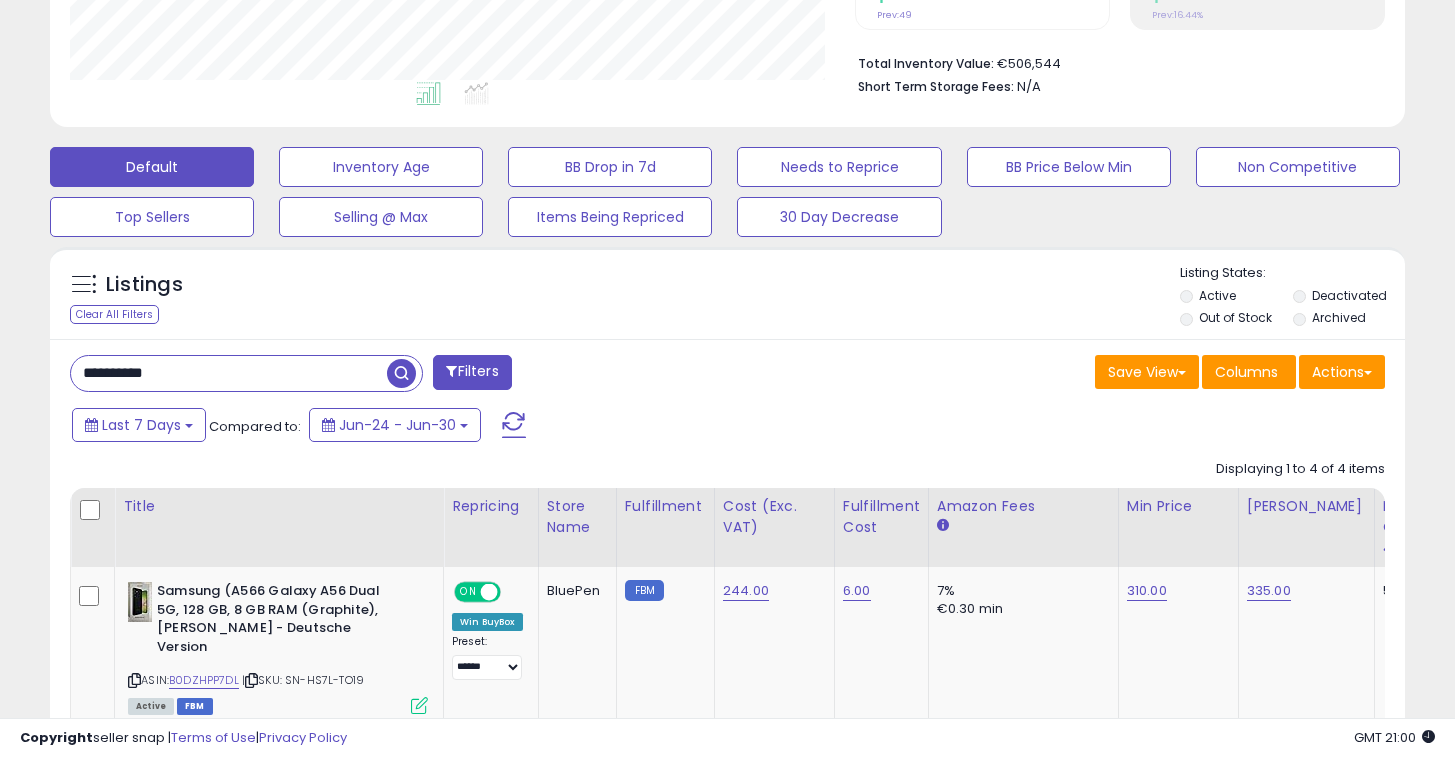 click on "**********" at bounding box center (229, 373) 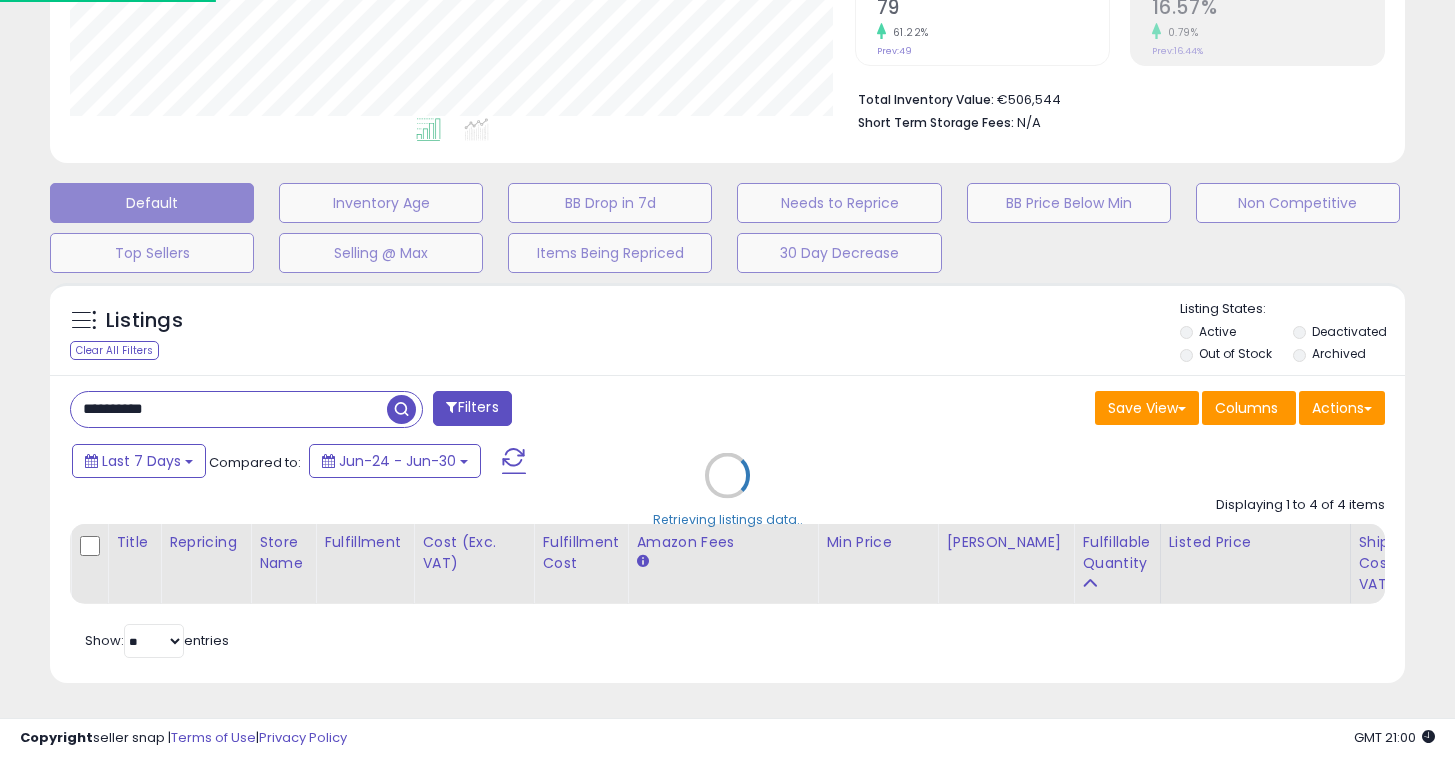 scroll, scrollTop: 999590, scrollLeft: 999207, axis: both 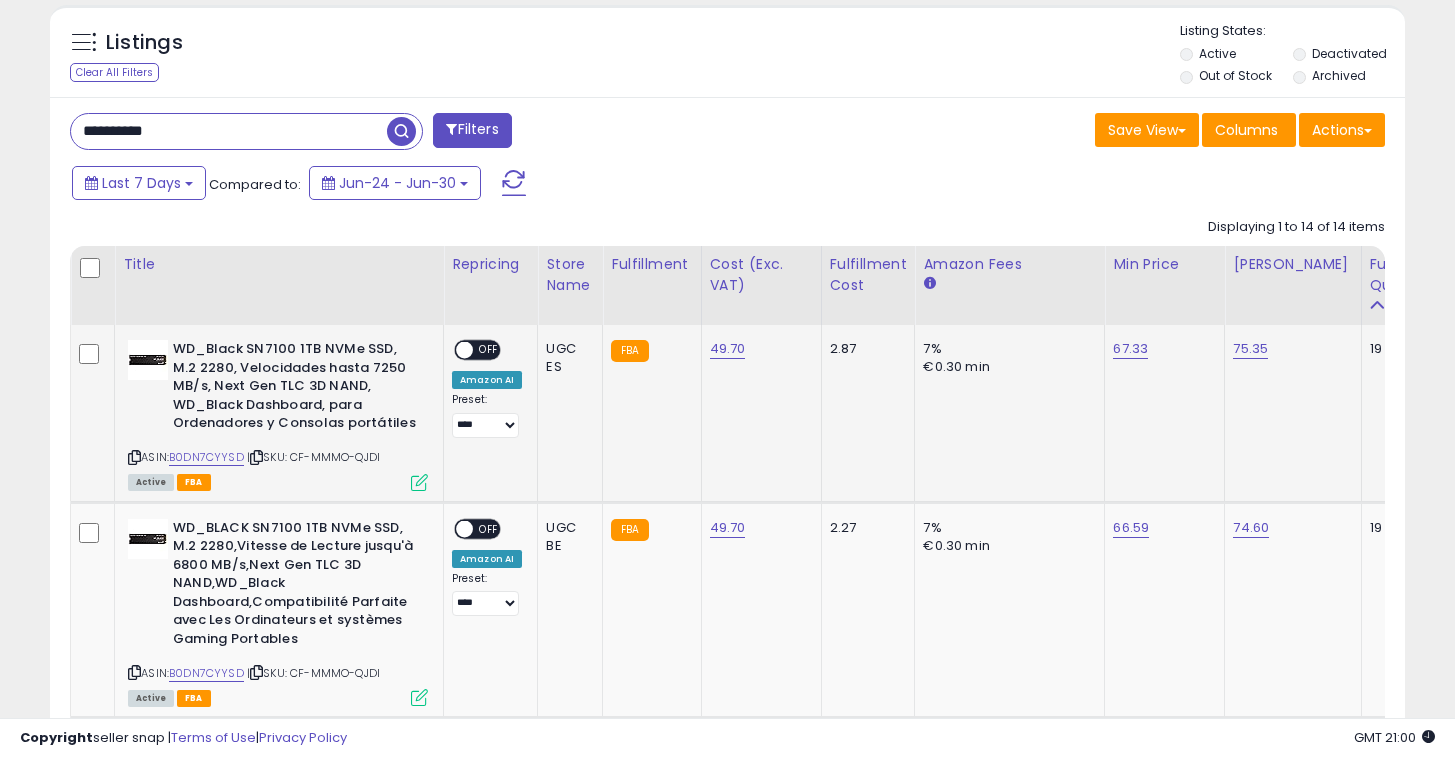 click on "OFF" at bounding box center [489, 350] 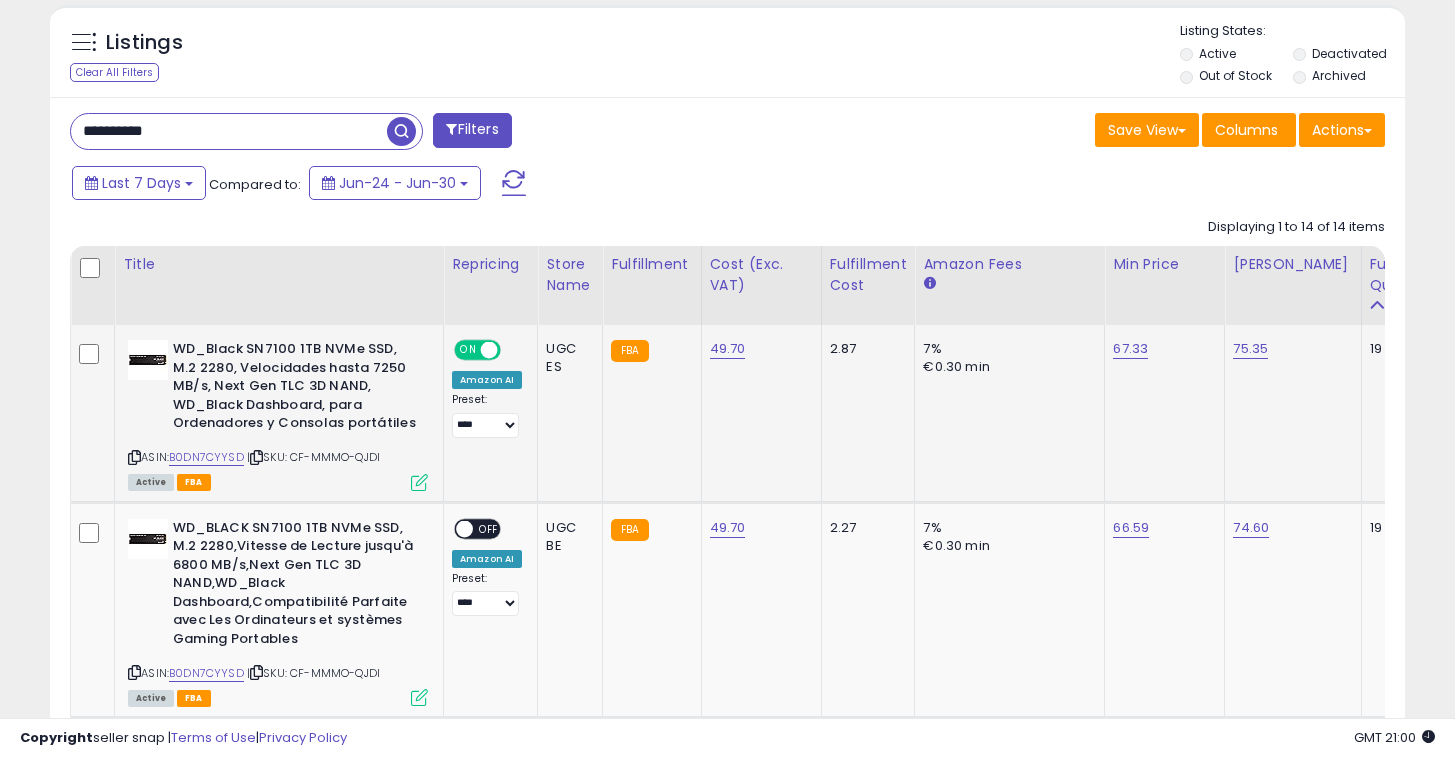 scroll, scrollTop: 0, scrollLeft: 164, axis: horizontal 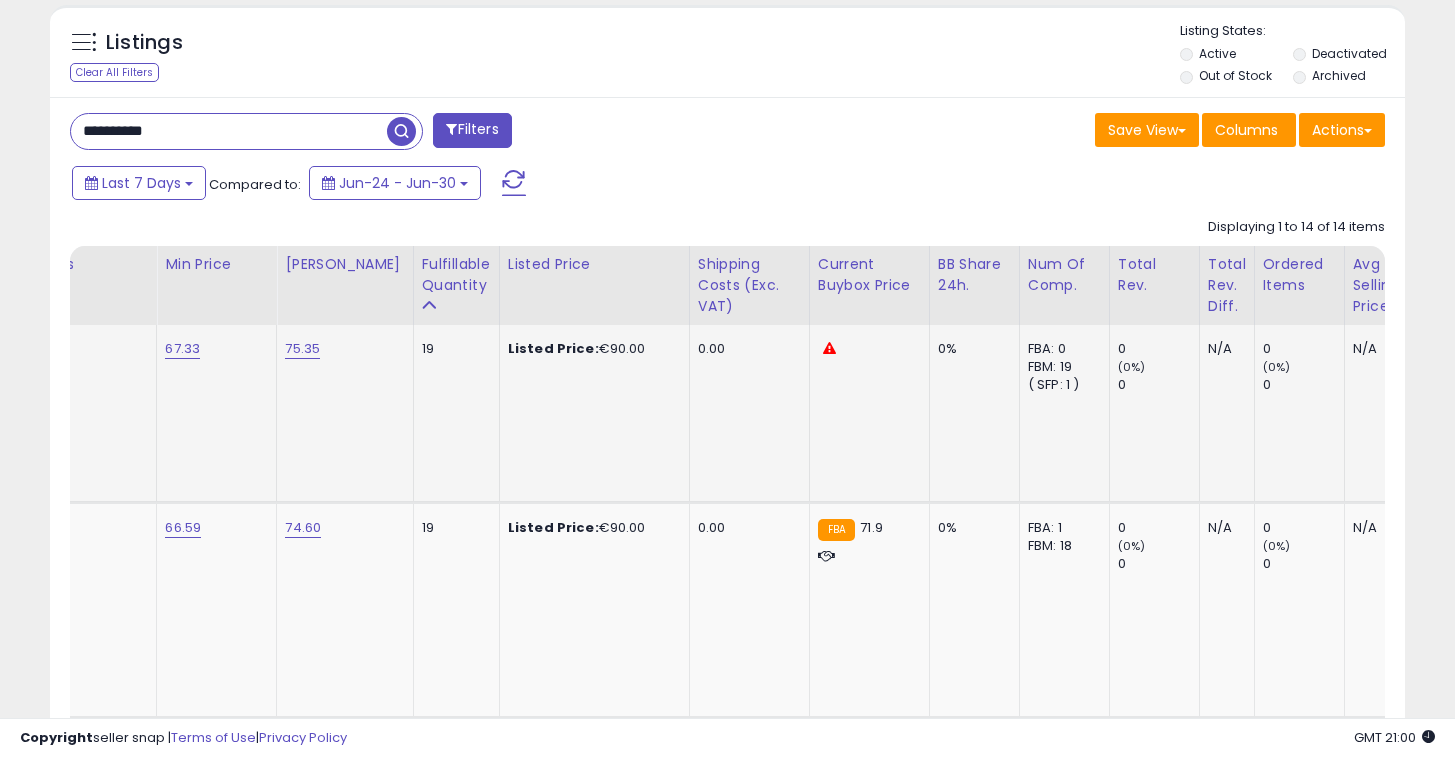 click at bounding box center (829, 348) 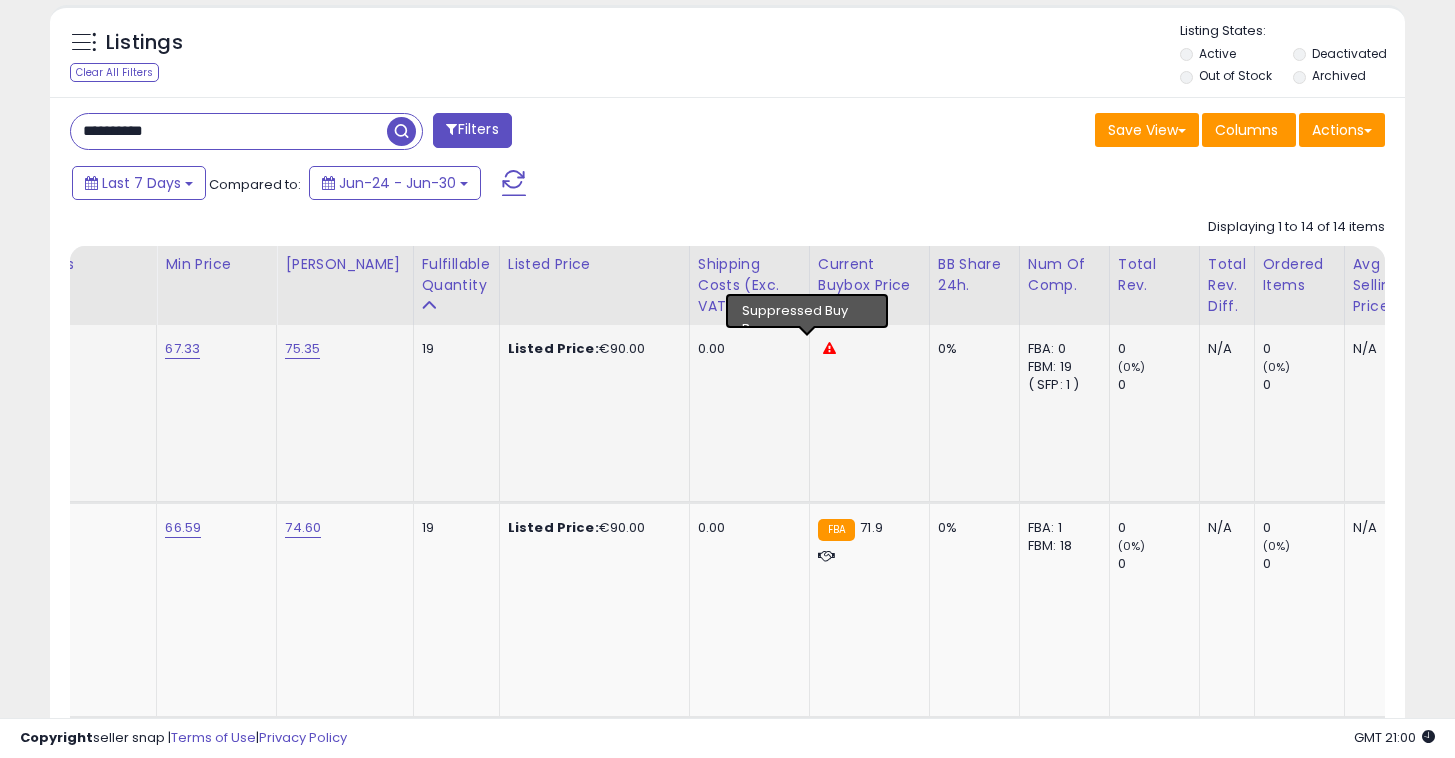 scroll, scrollTop: 0, scrollLeft: 469, axis: horizontal 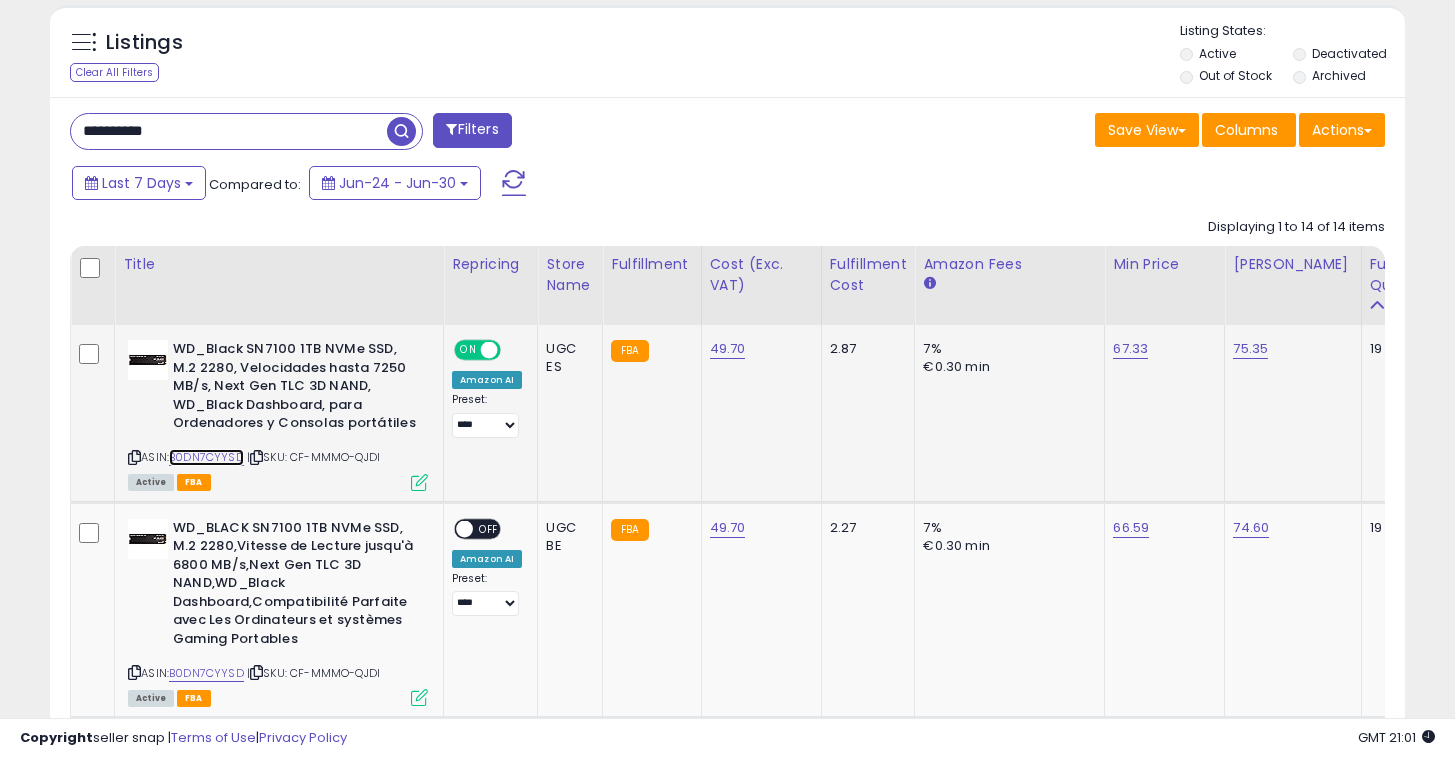 click on "B0DN7CYYSD" at bounding box center [206, 457] 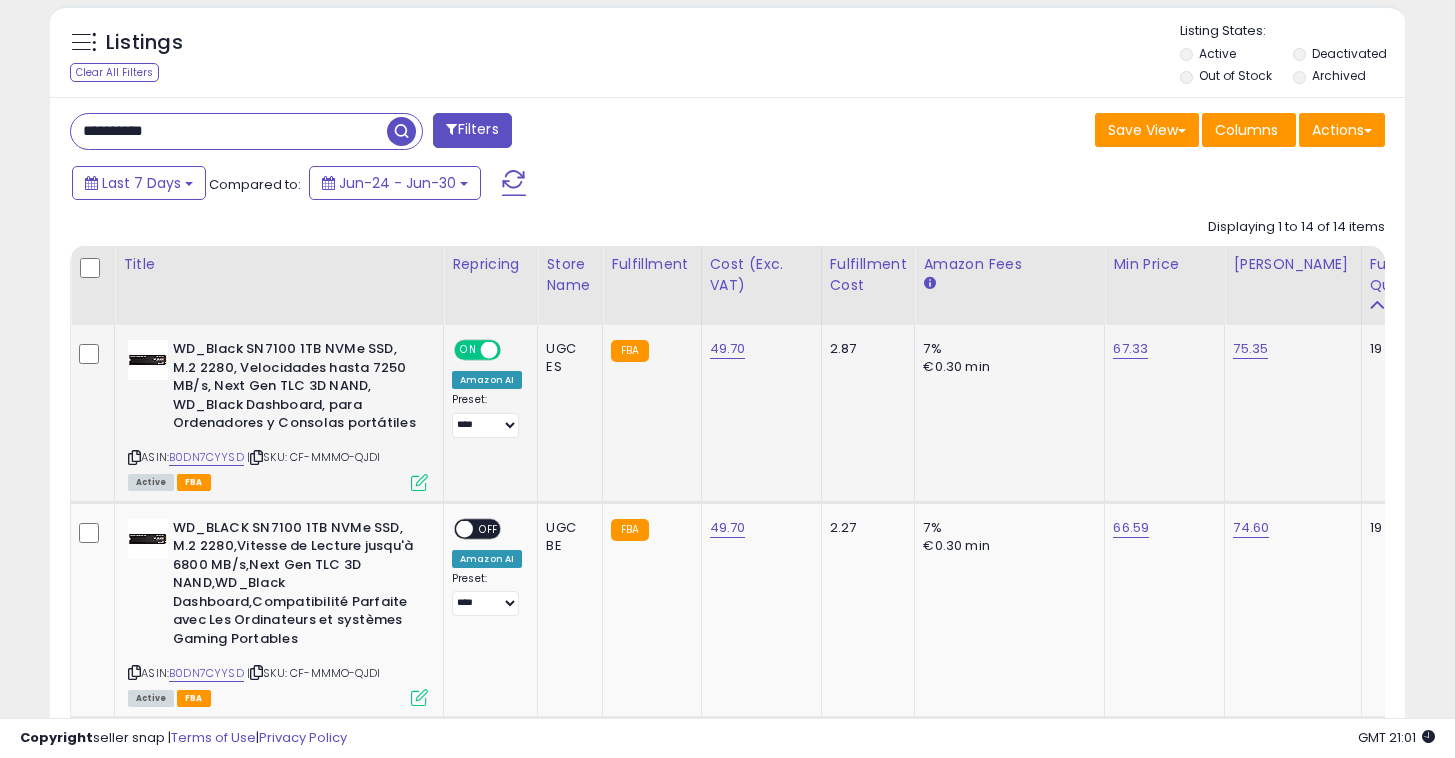 click on "ON" at bounding box center [468, 350] 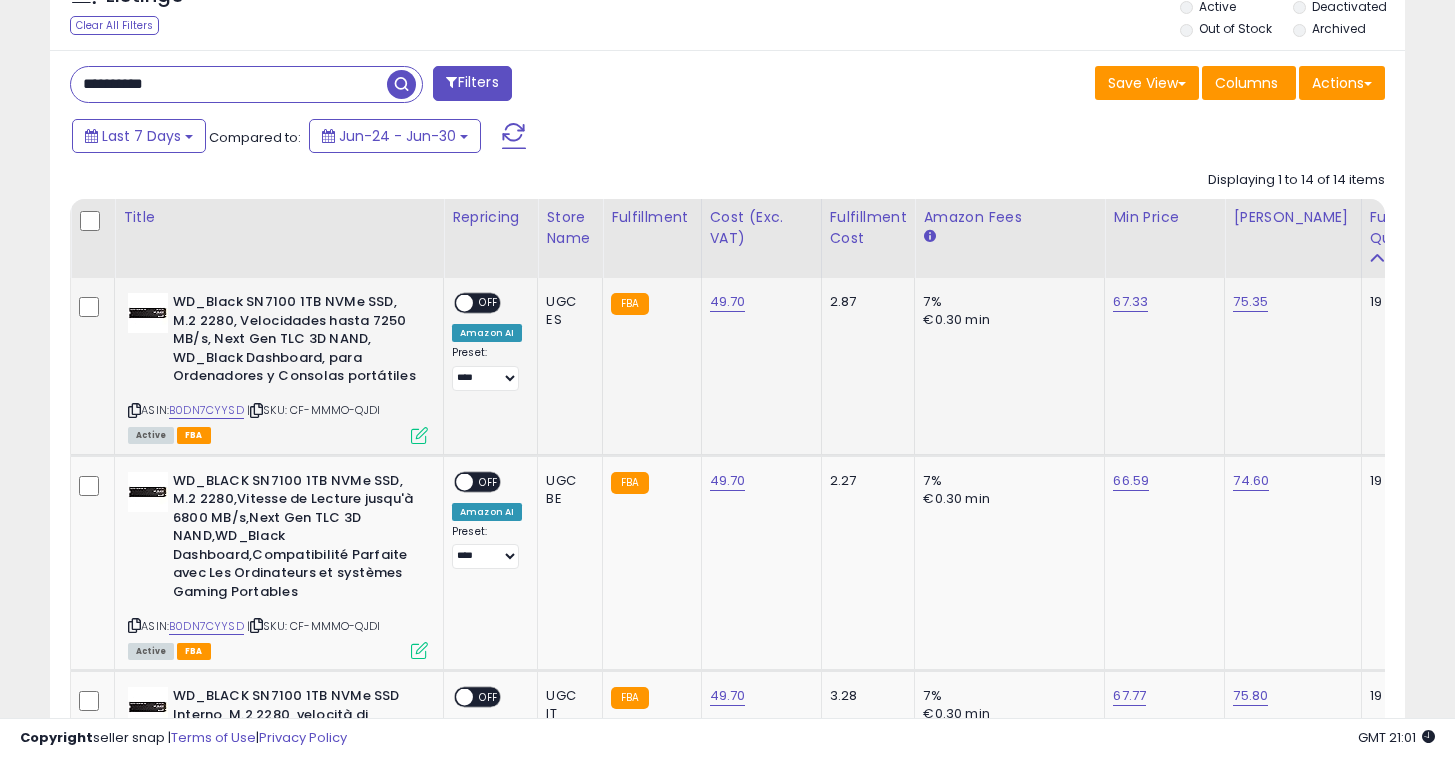 scroll, scrollTop: 795, scrollLeft: 0, axis: vertical 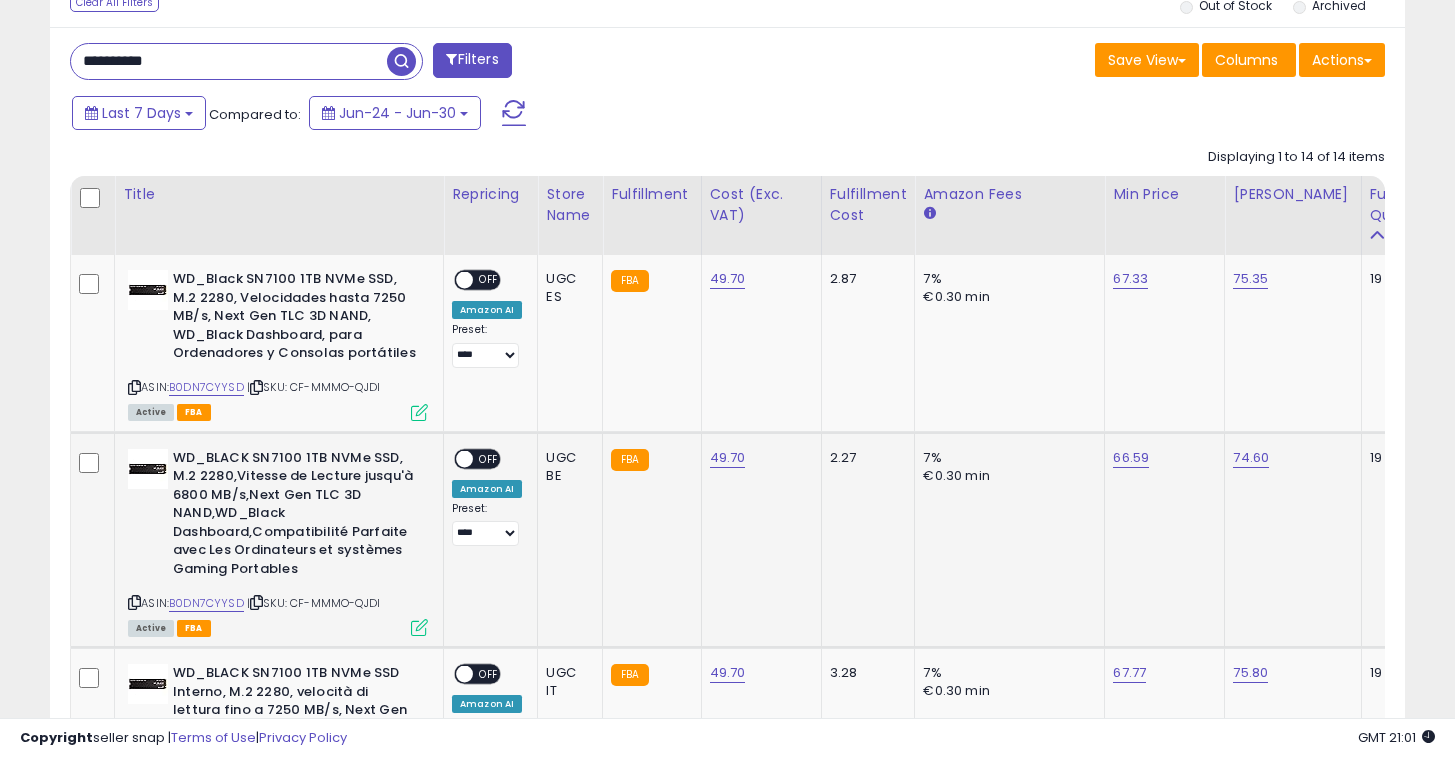 click at bounding box center (464, 458) 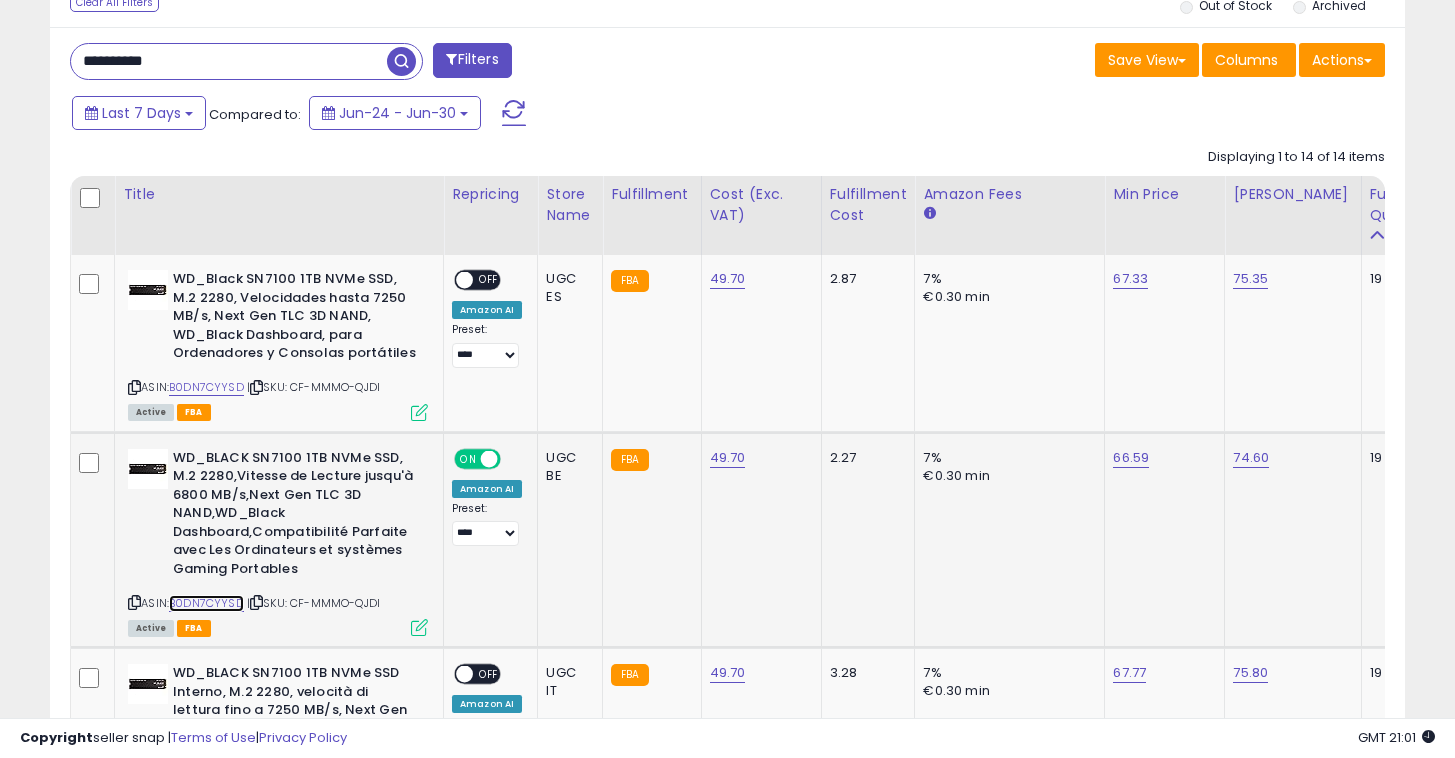 click on "B0DN7CYYSD" at bounding box center [206, 603] 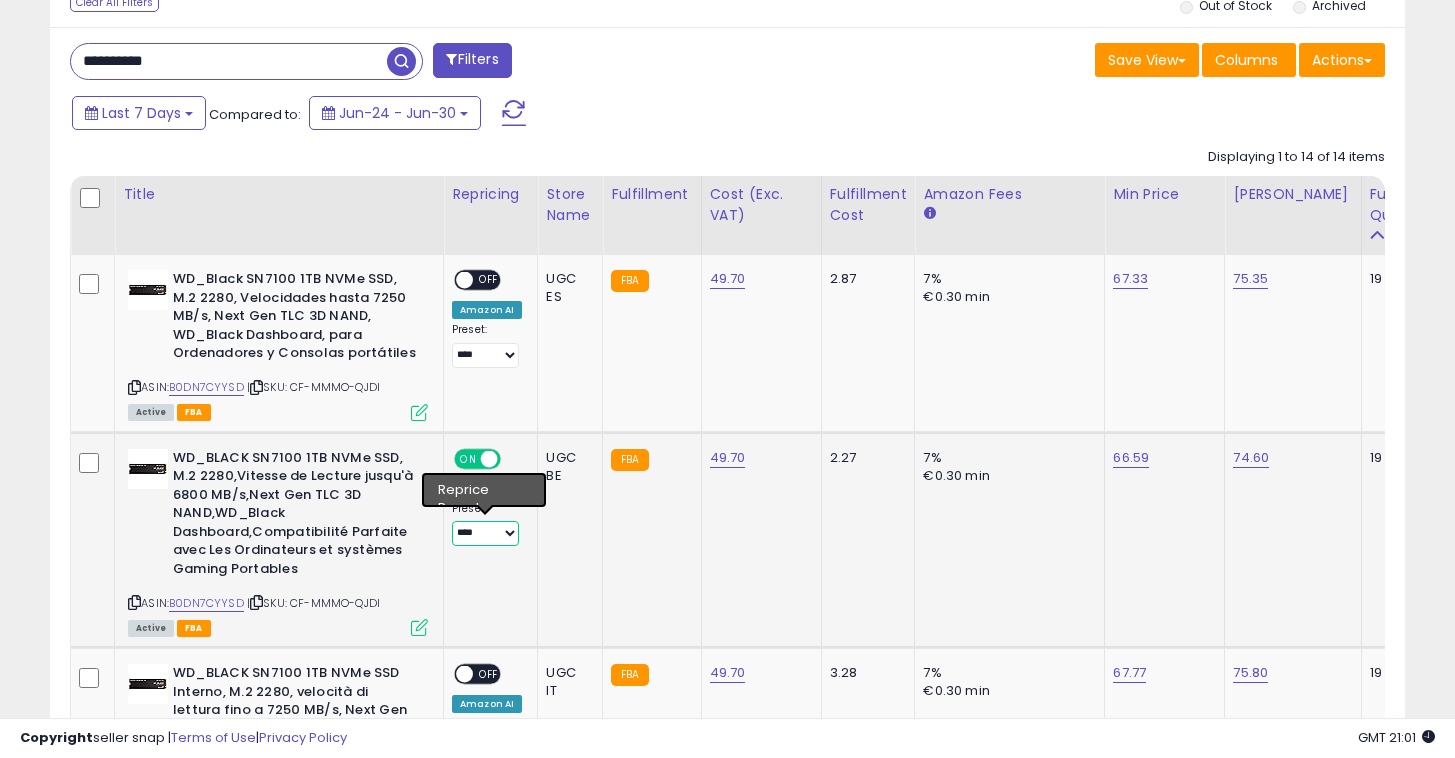 click on "**** ******" at bounding box center (485, 533) 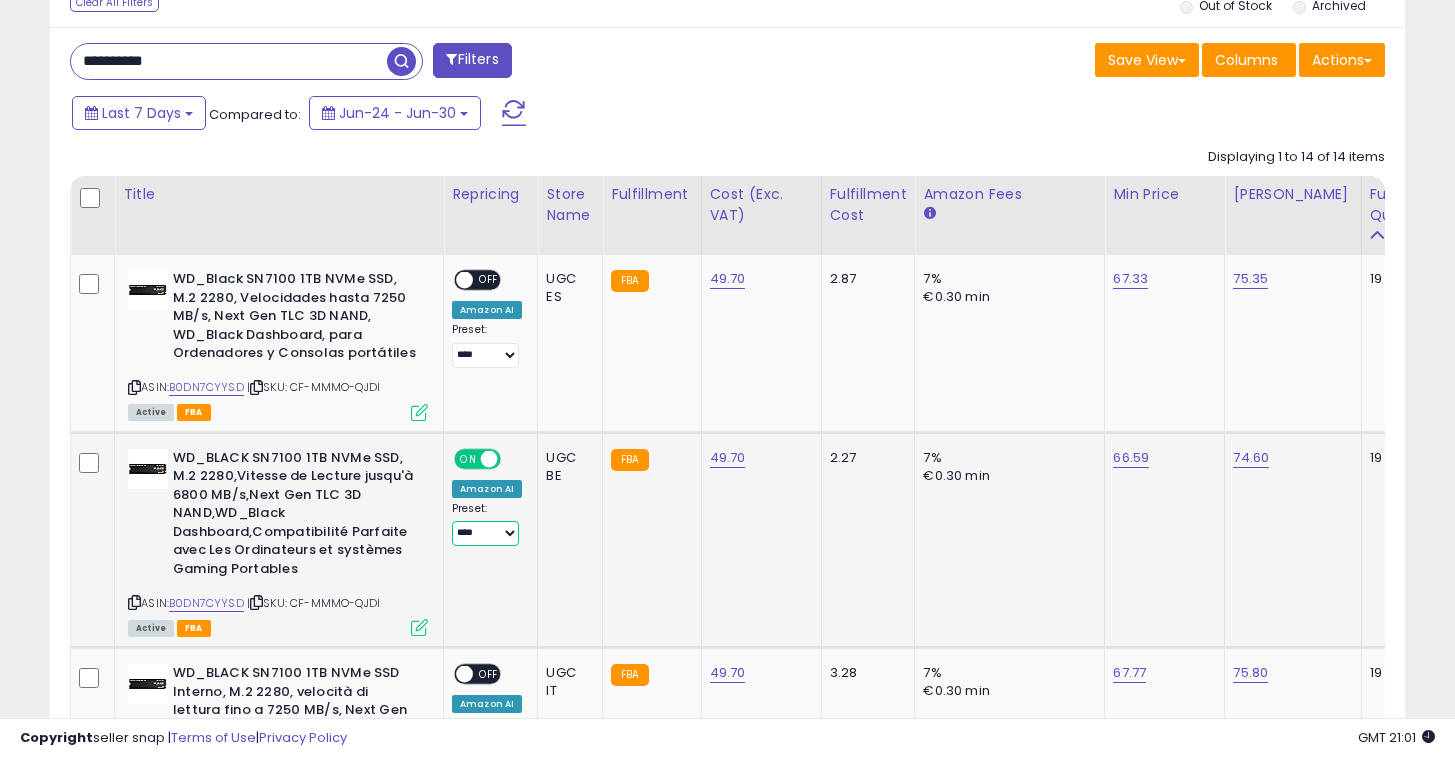 select on "******" 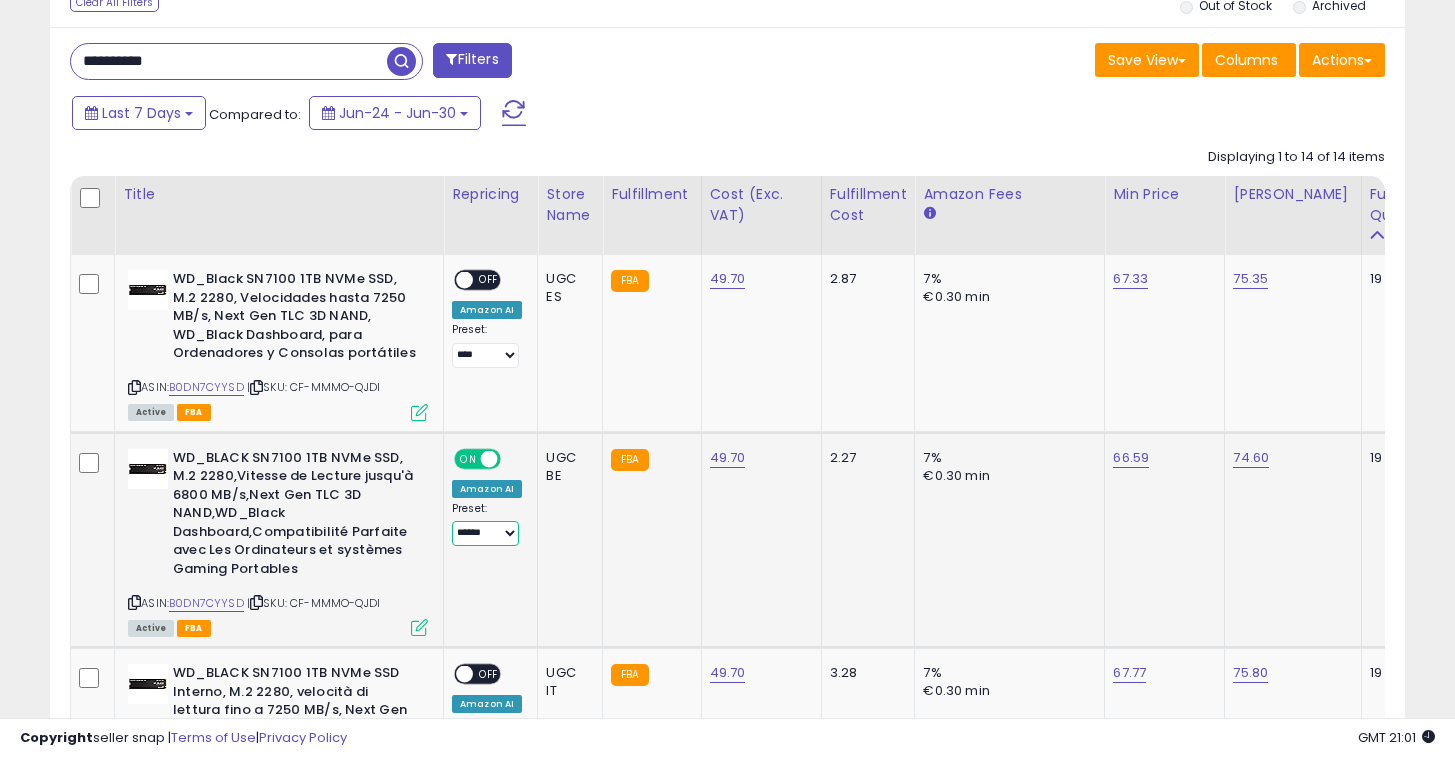 click on "**** ******" at bounding box center (485, 533) 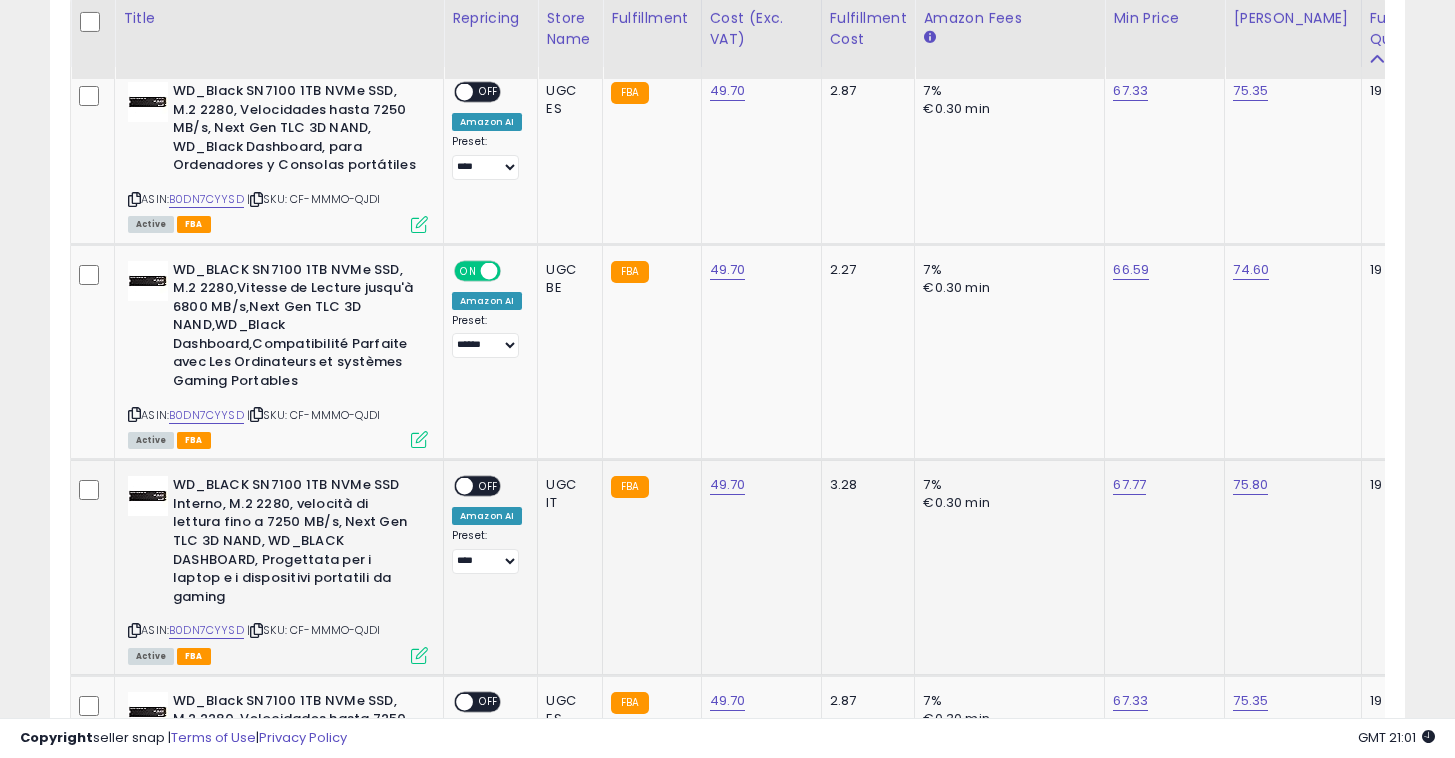 click on "ON   OFF" at bounding box center [477, 486] 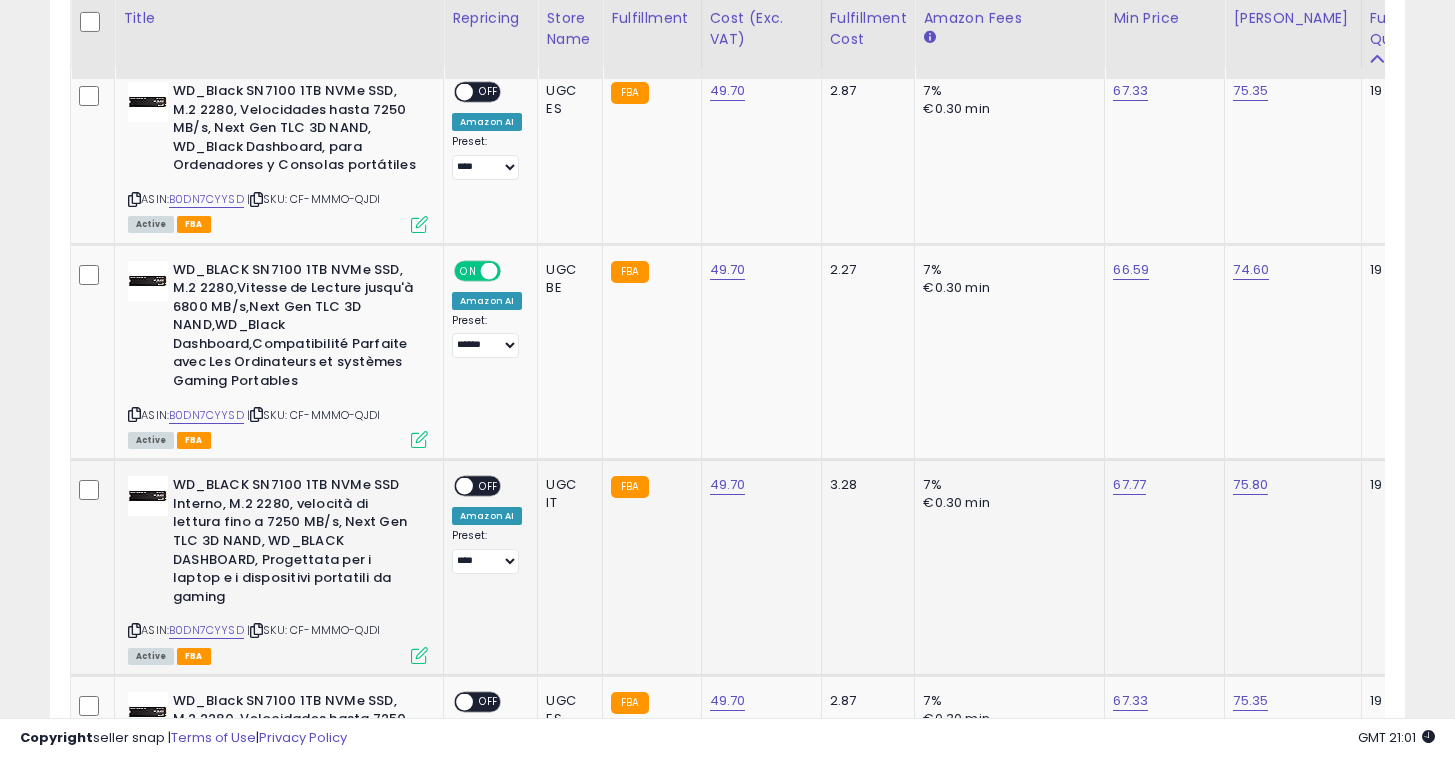 click on "OFF" at bounding box center (489, 486) 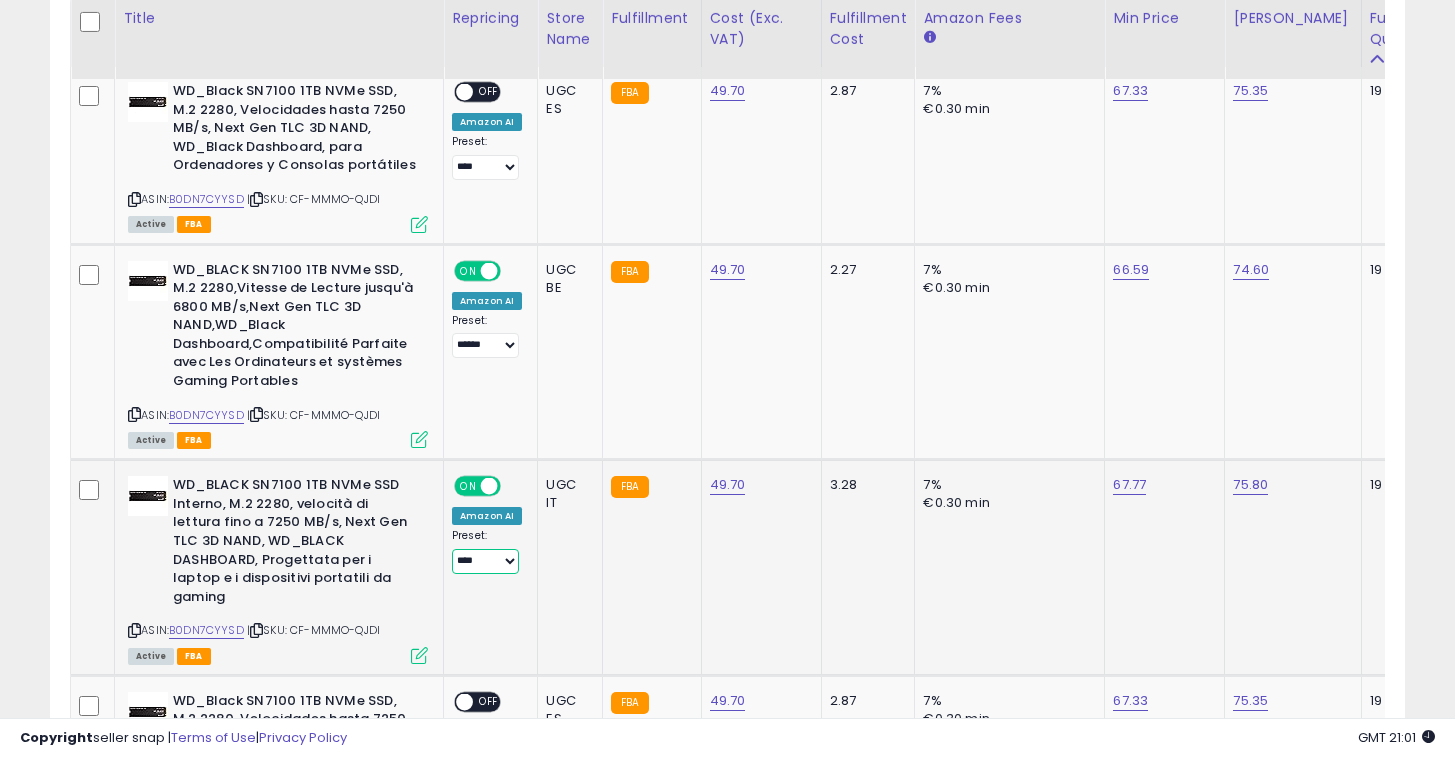 click on "**** ******" at bounding box center [485, 561] 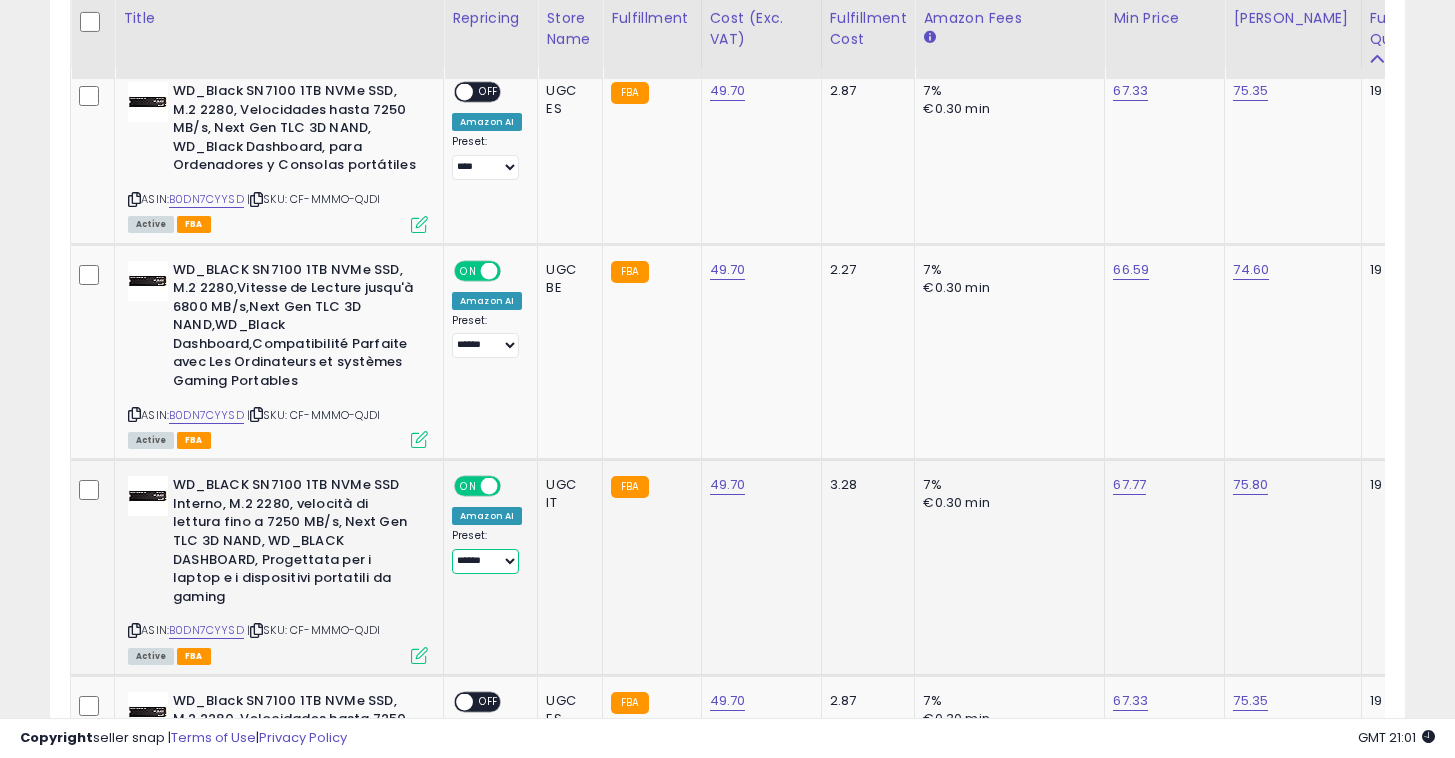 click on "**** ******" at bounding box center [485, 561] 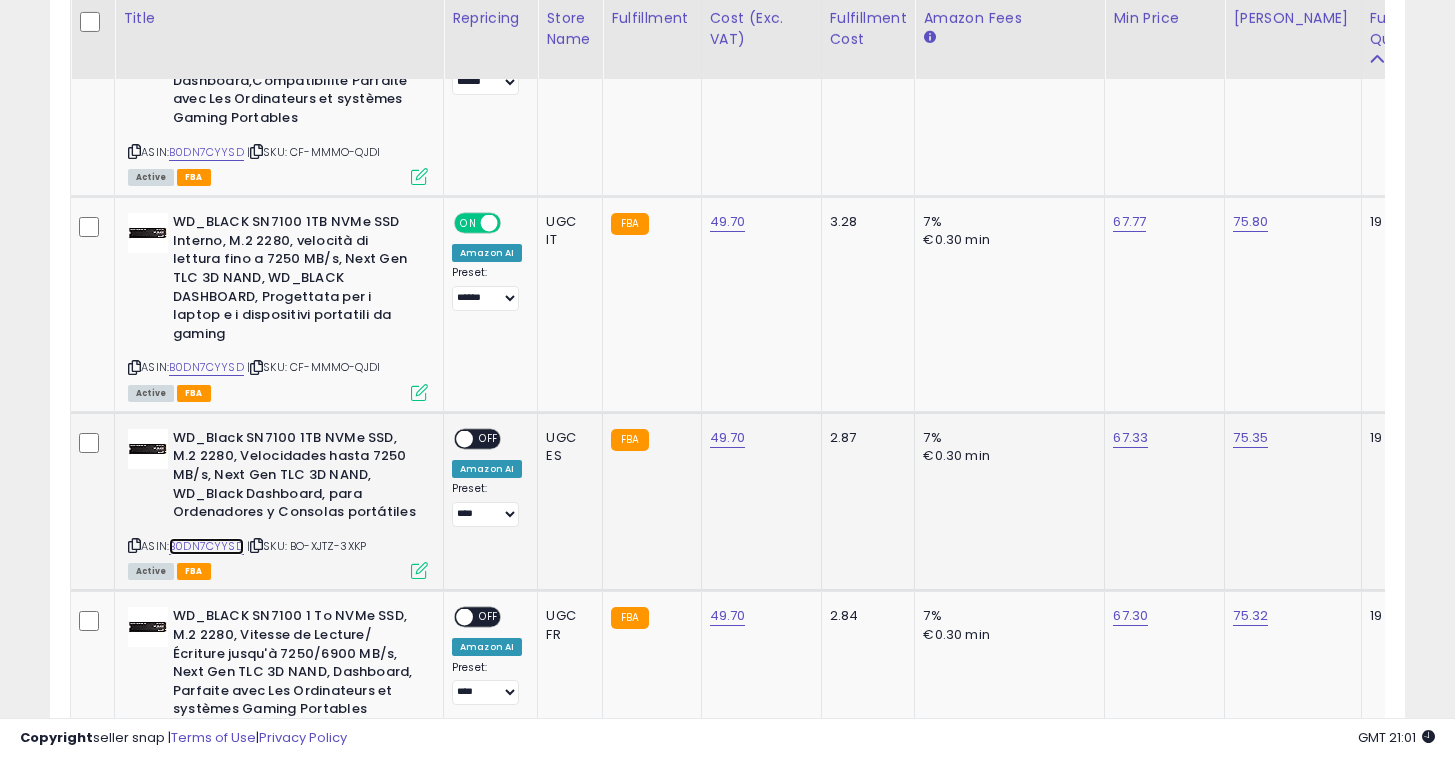 click on "B0DN7CYYSD" at bounding box center [206, 546] 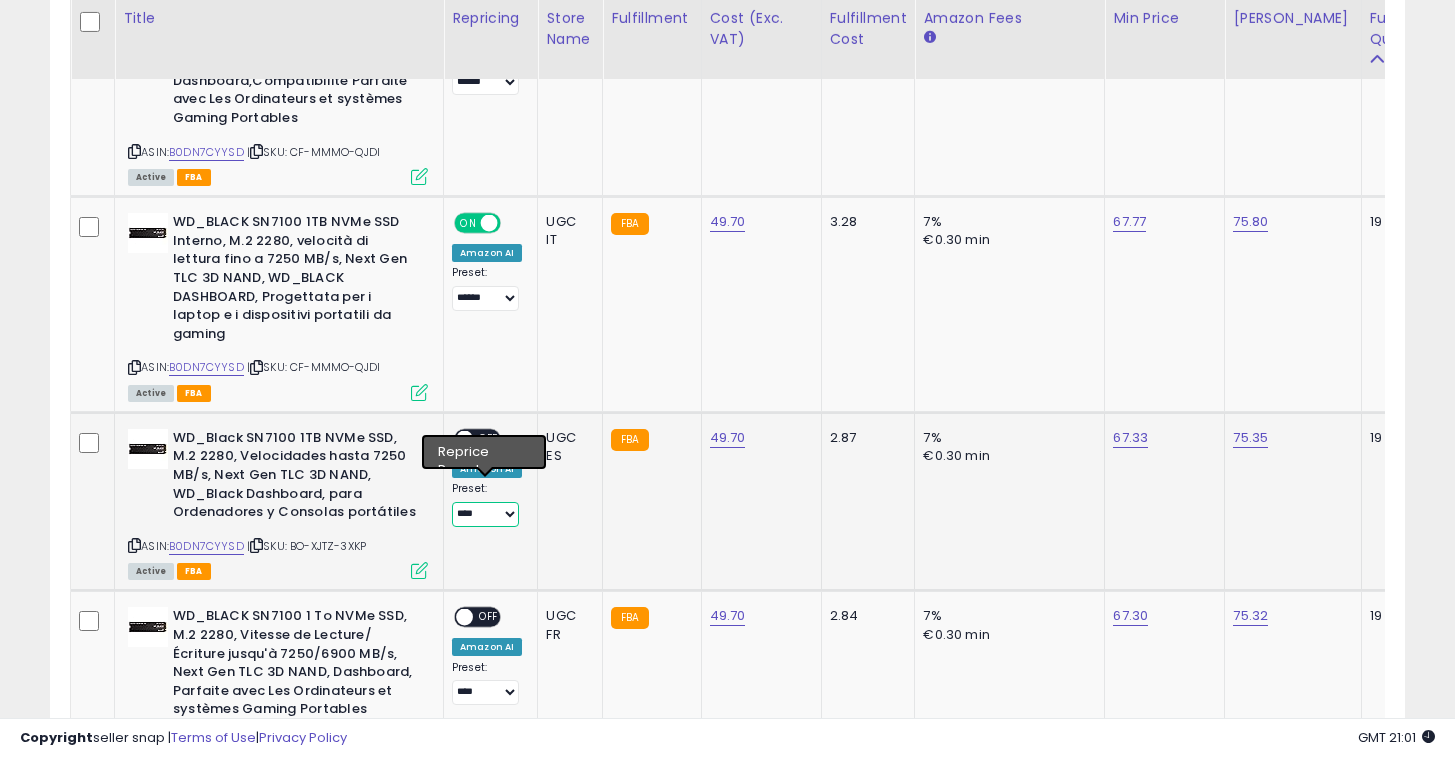 click on "**** ******" at bounding box center [485, 514] 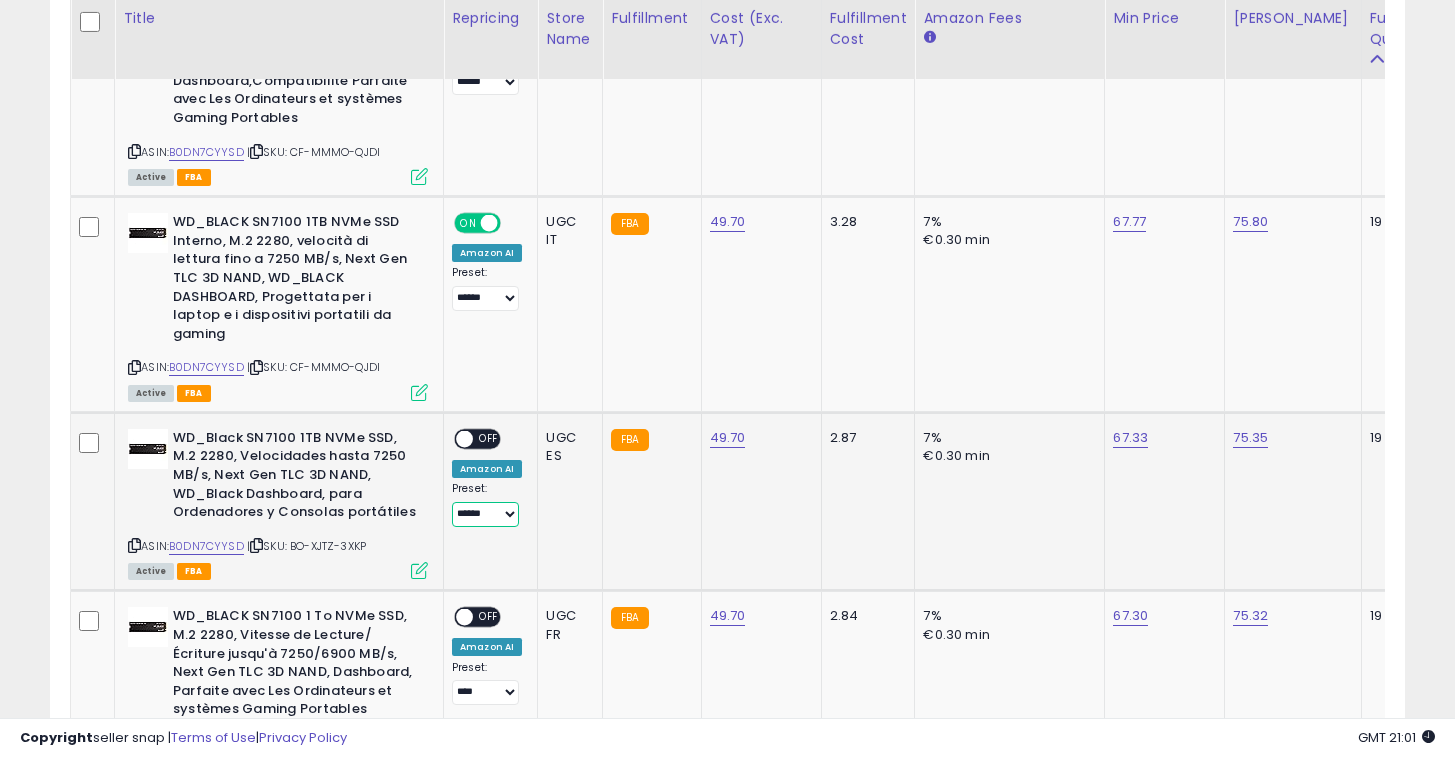 click on "**** ******" at bounding box center [485, 514] 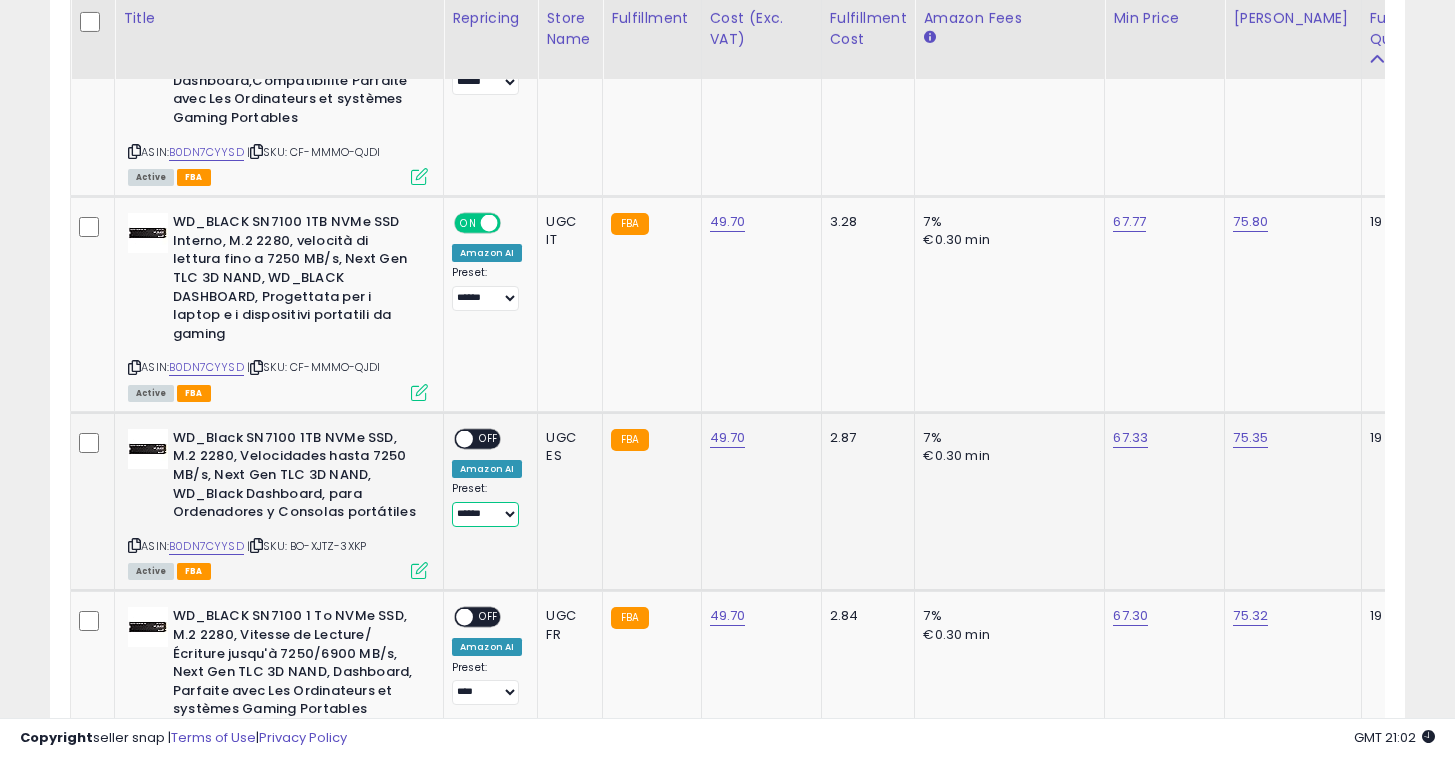 click on "**** ******" at bounding box center (485, 514) 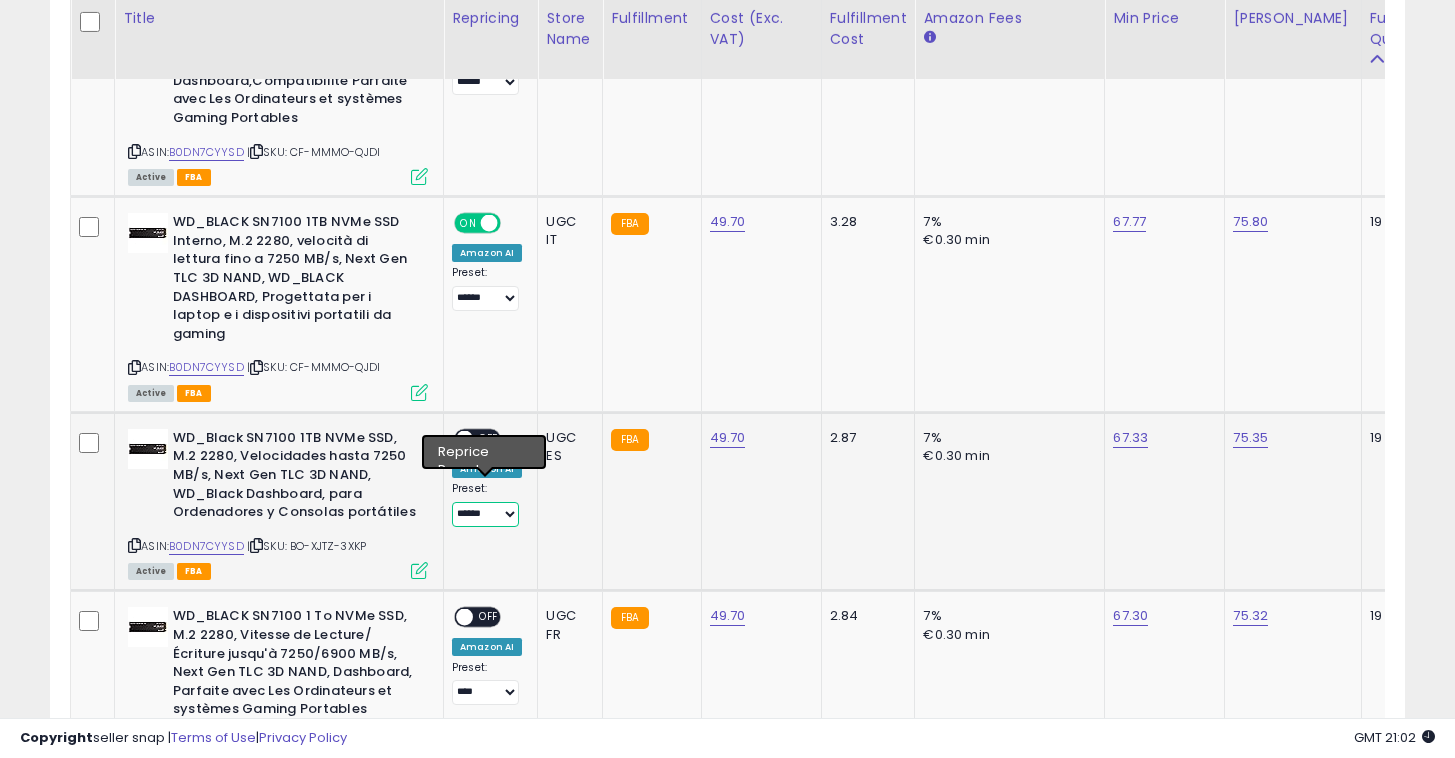 select on "****" 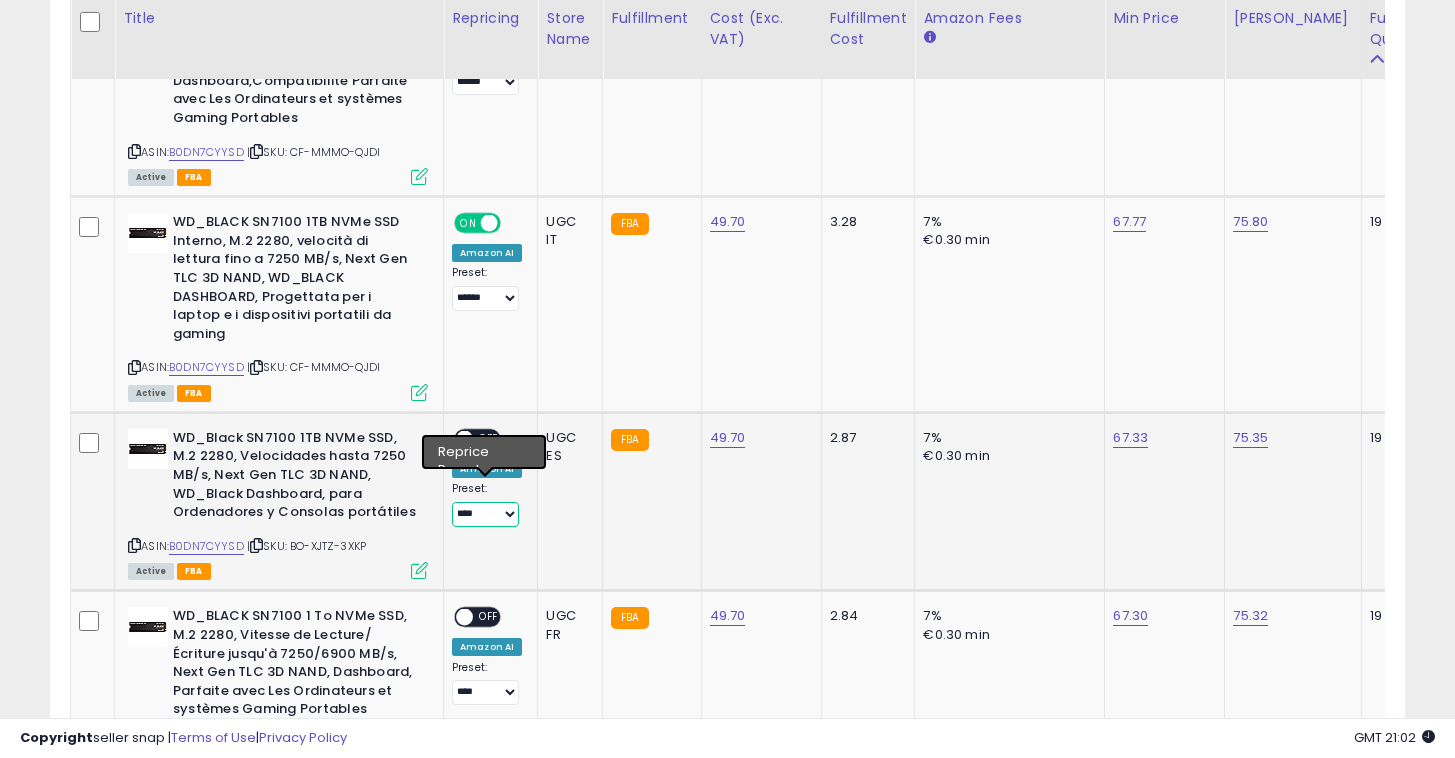 click on "**** ******" at bounding box center [485, 514] 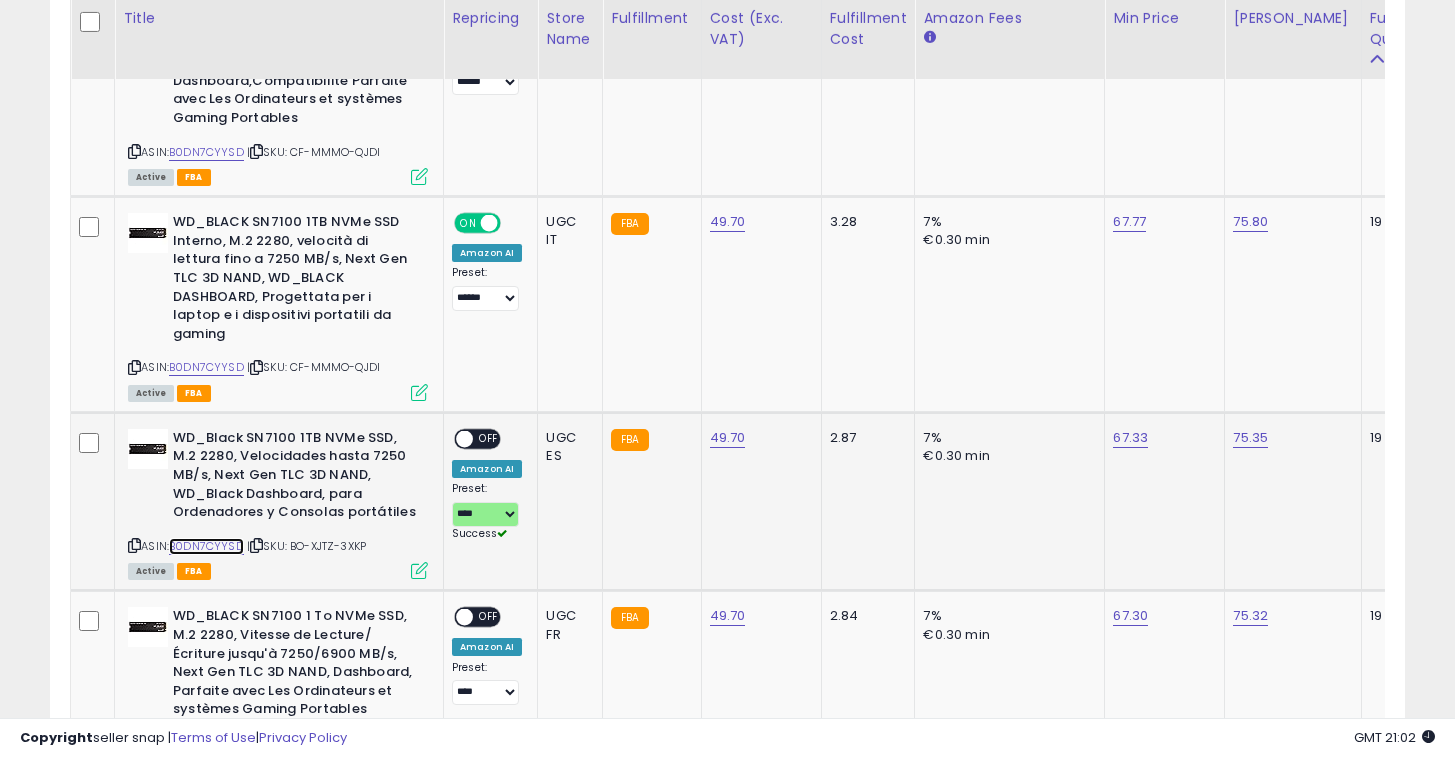click on "B0DN7CYYSD" at bounding box center [206, 546] 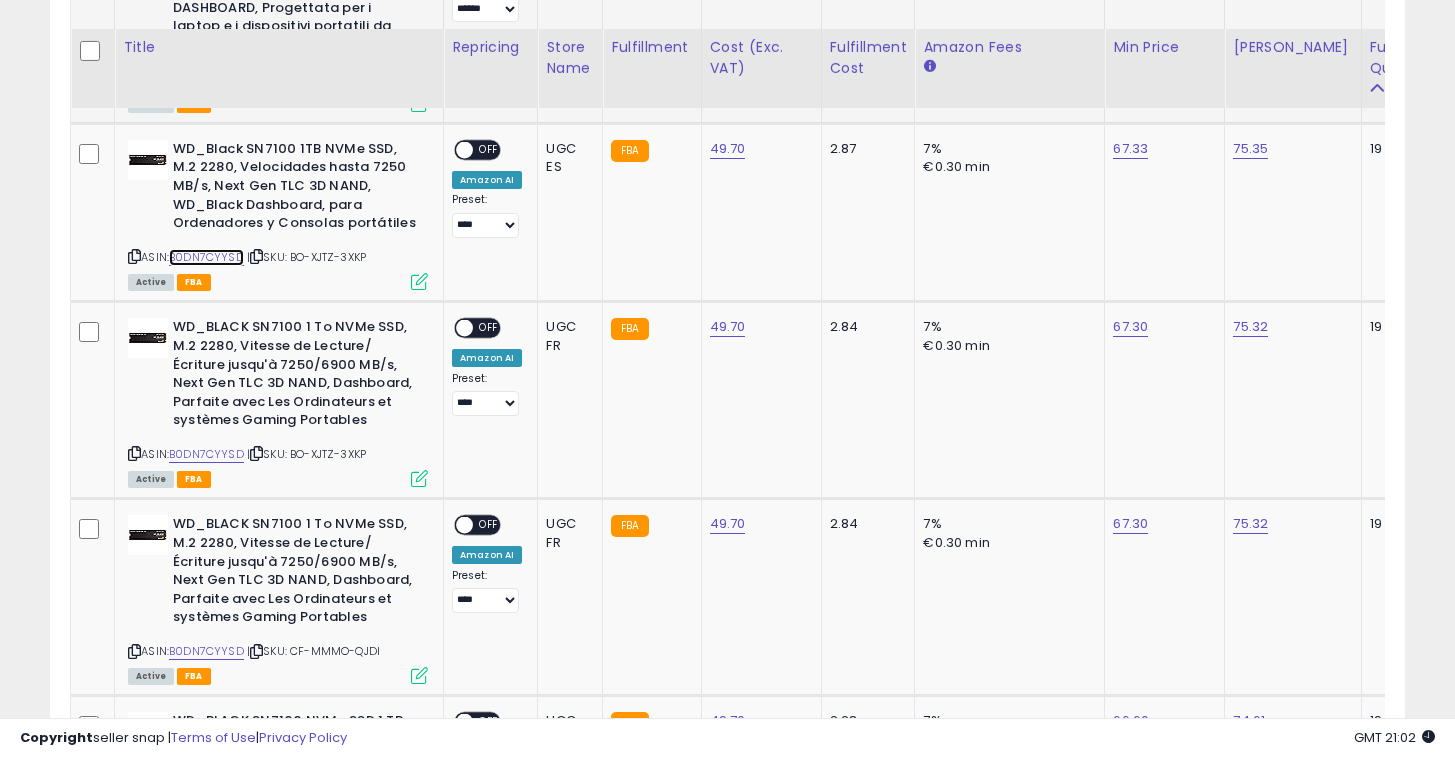 scroll, scrollTop: 1564, scrollLeft: 0, axis: vertical 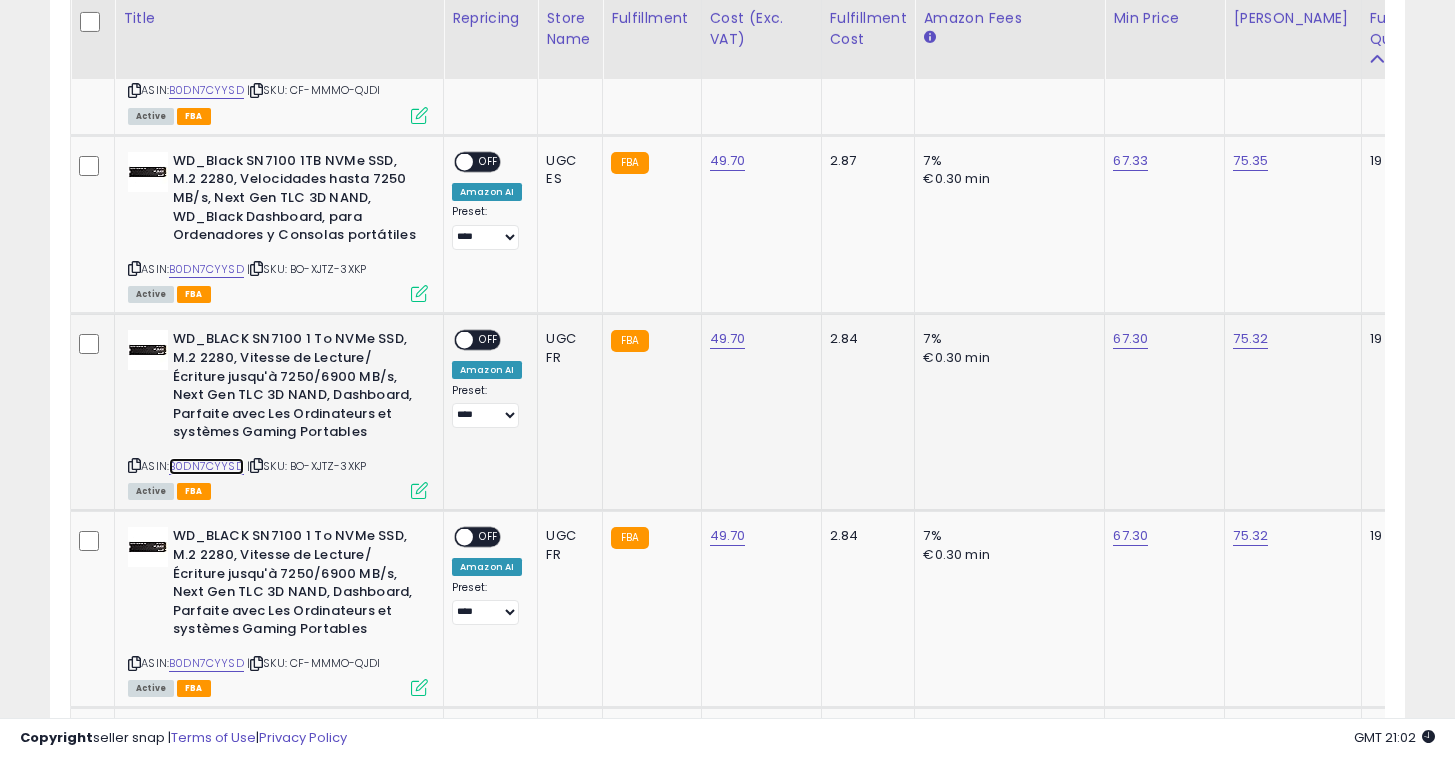 click on "B0DN7CYYSD" at bounding box center [206, 466] 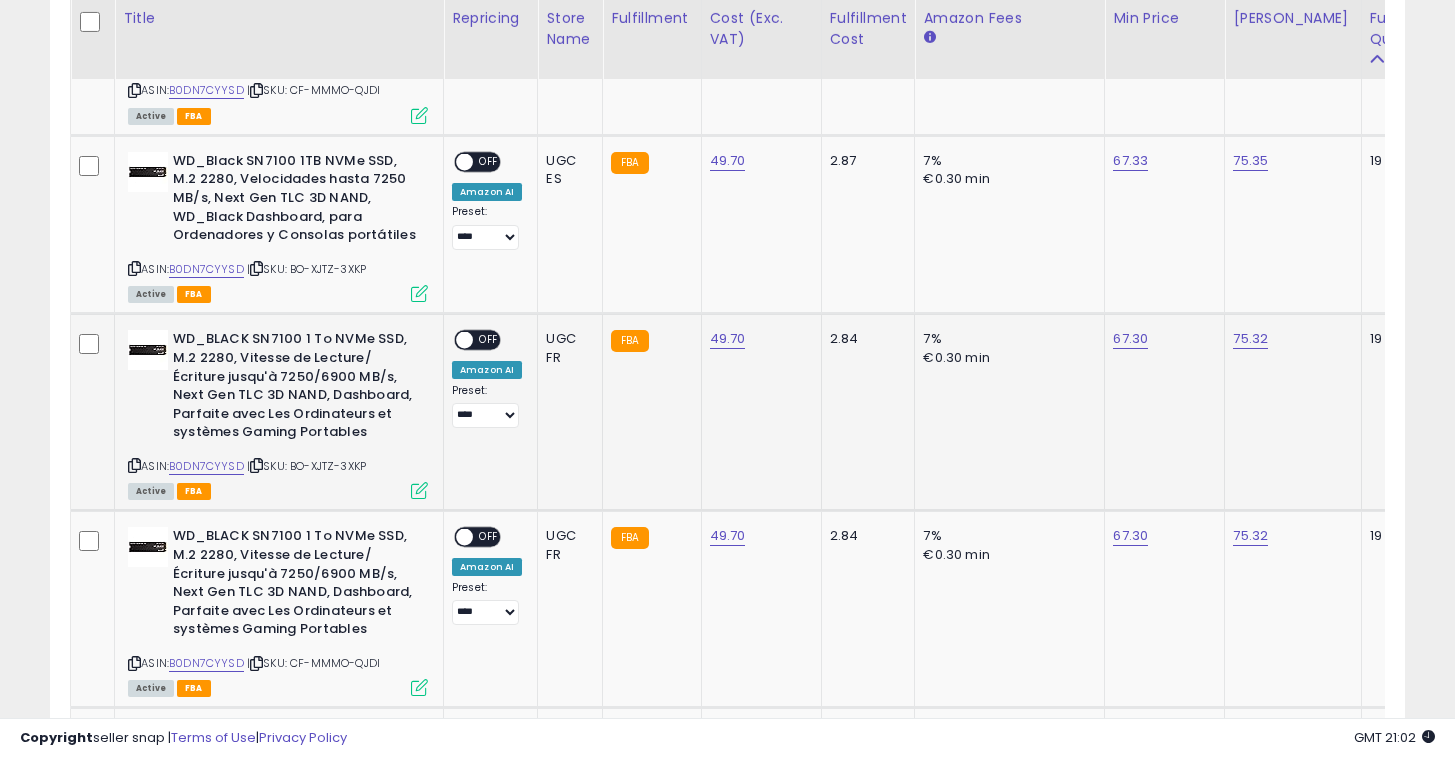 click on "OFF" at bounding box center [489, 340] 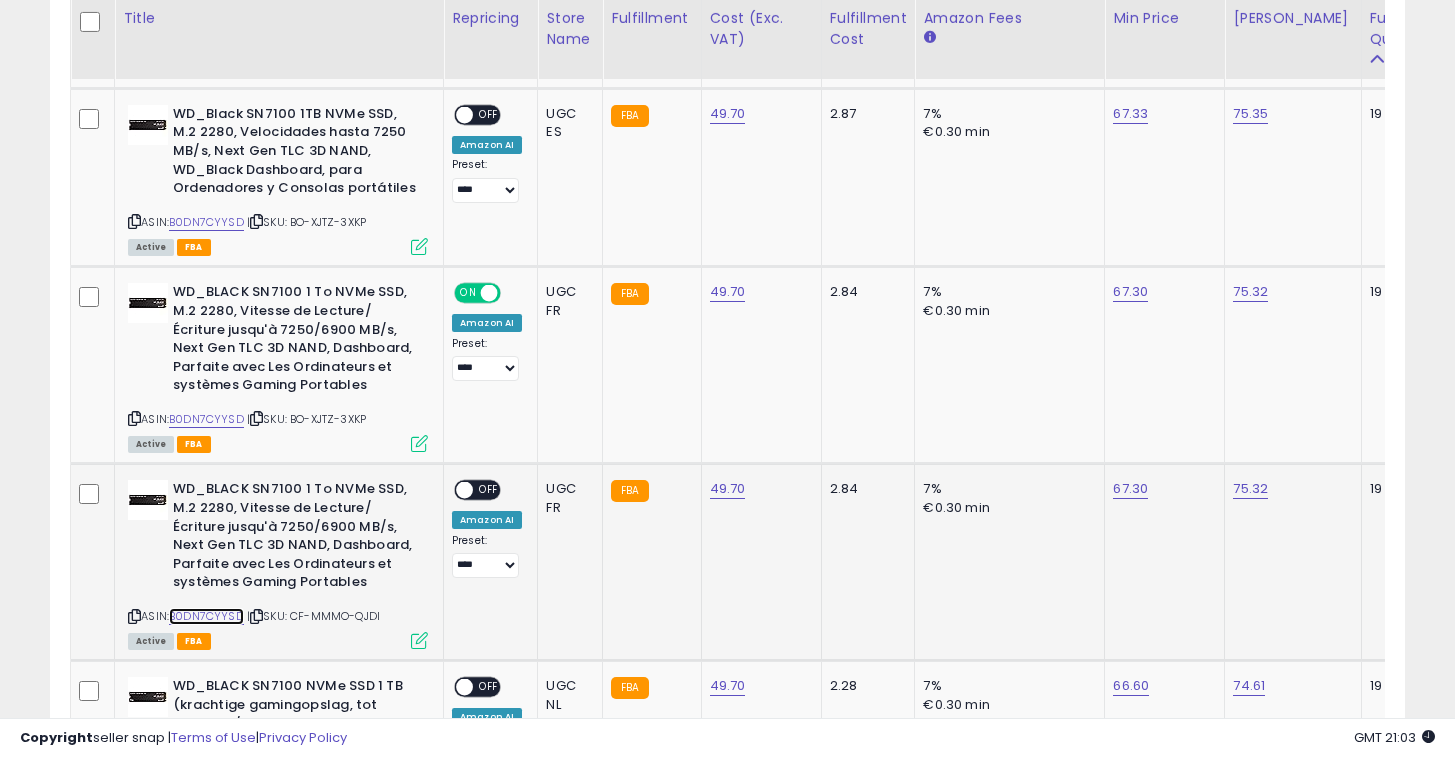 click on "B0DN7CYYSD" at bounding box center [206, 616] 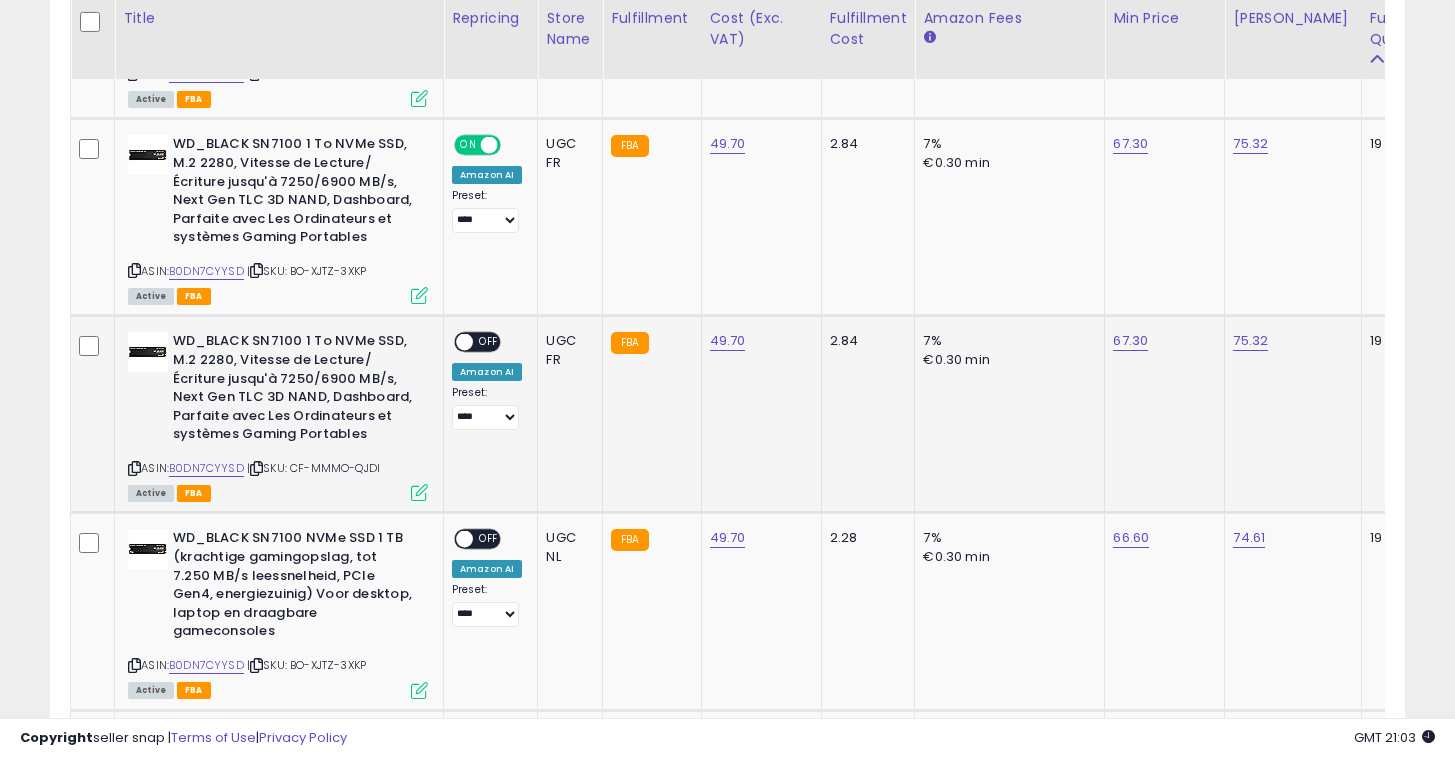 click on "OFF" at bounding box center [489, 342] 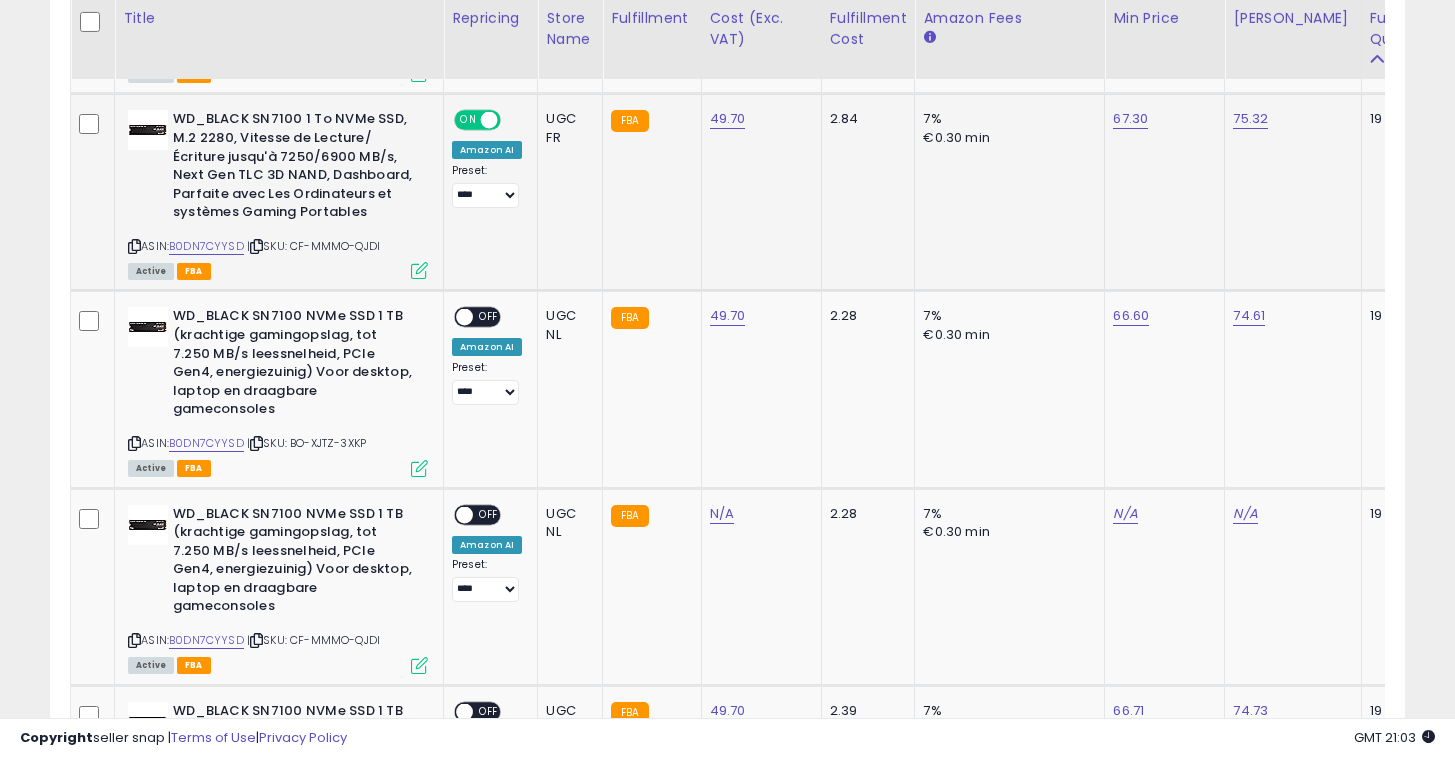 click on "ON" at bounding box center (468, 120) 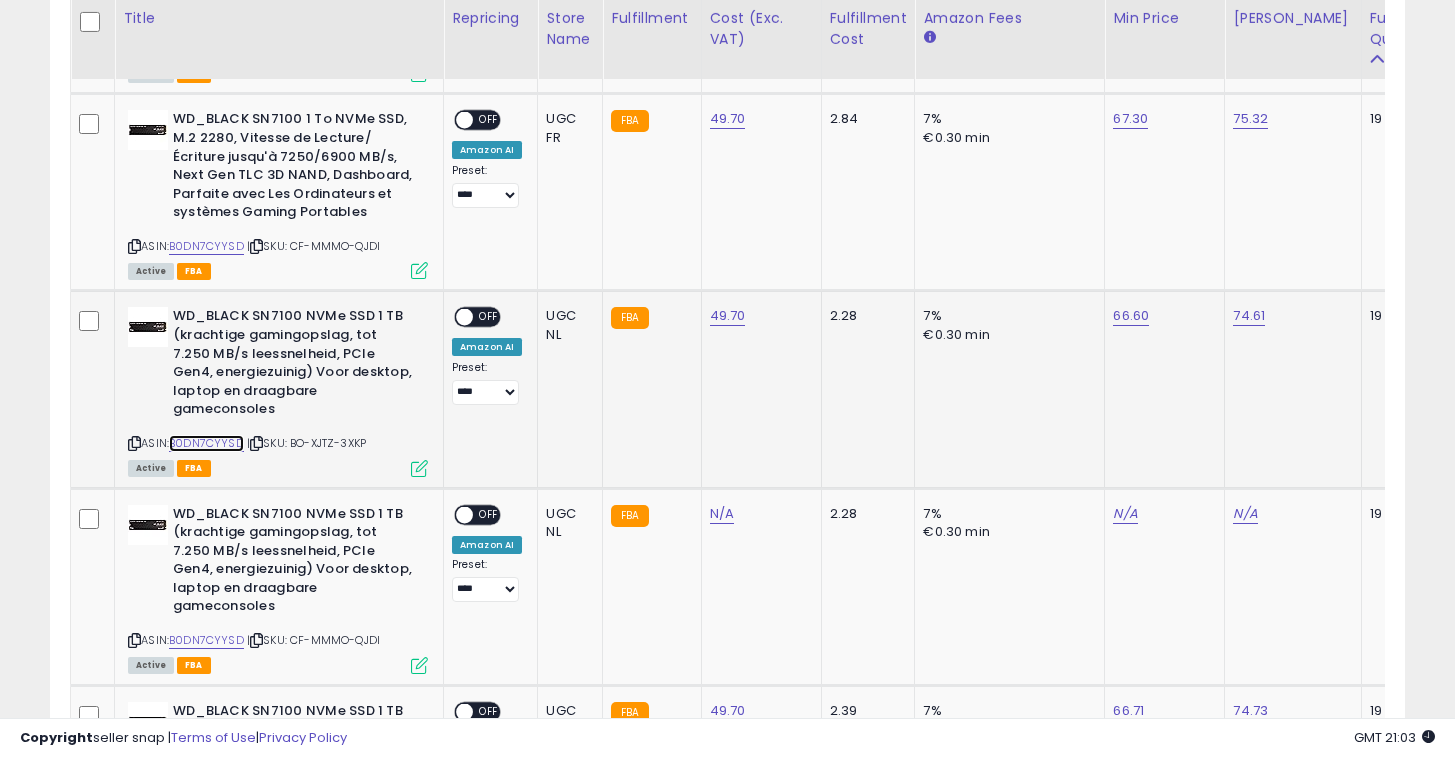 click on "B0DN7CYYSD" at bounding box center [206, 443] 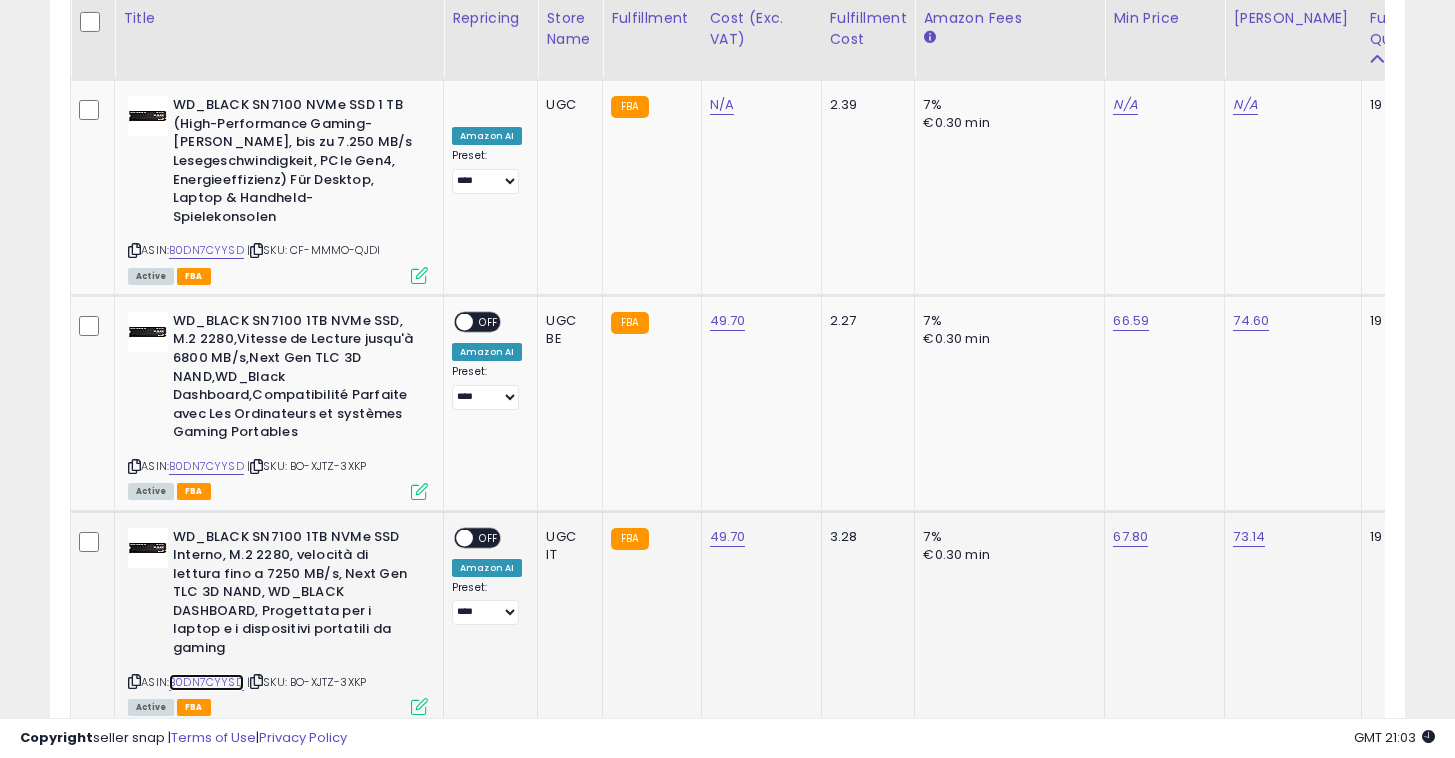 click on "B0DN7CYYSD" at bounding box center [206, 682] 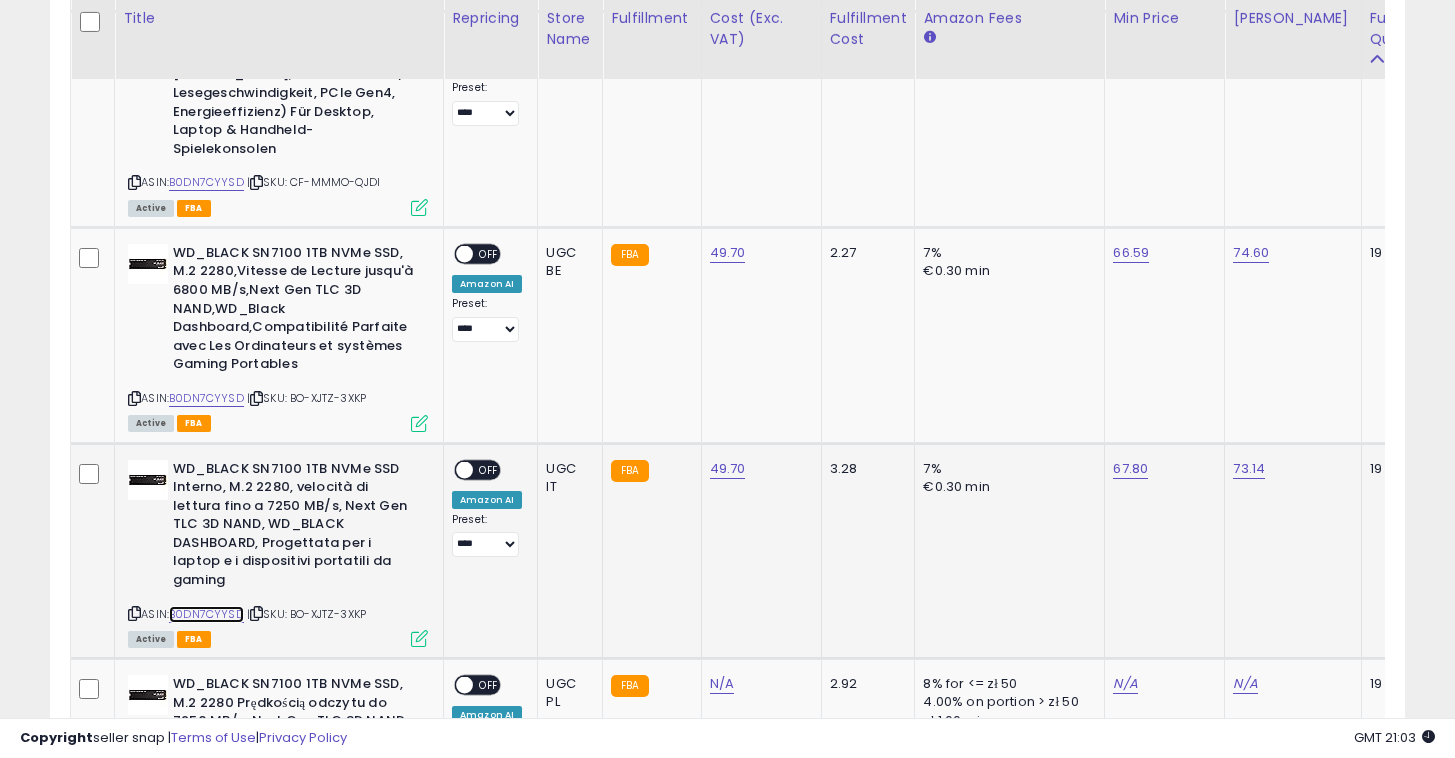 click at bounding box center [464, 469] 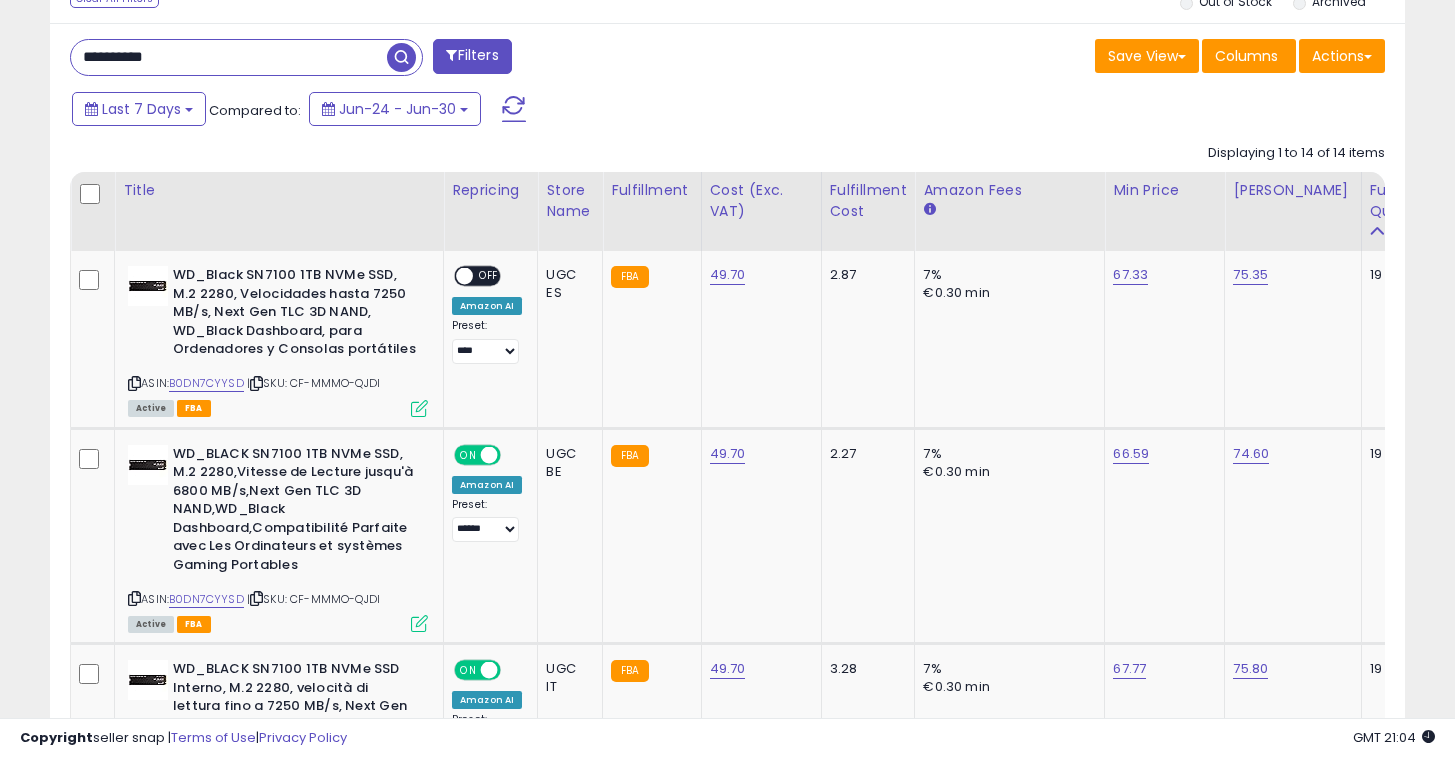 click on "**********" at bounding box center [229, 57] 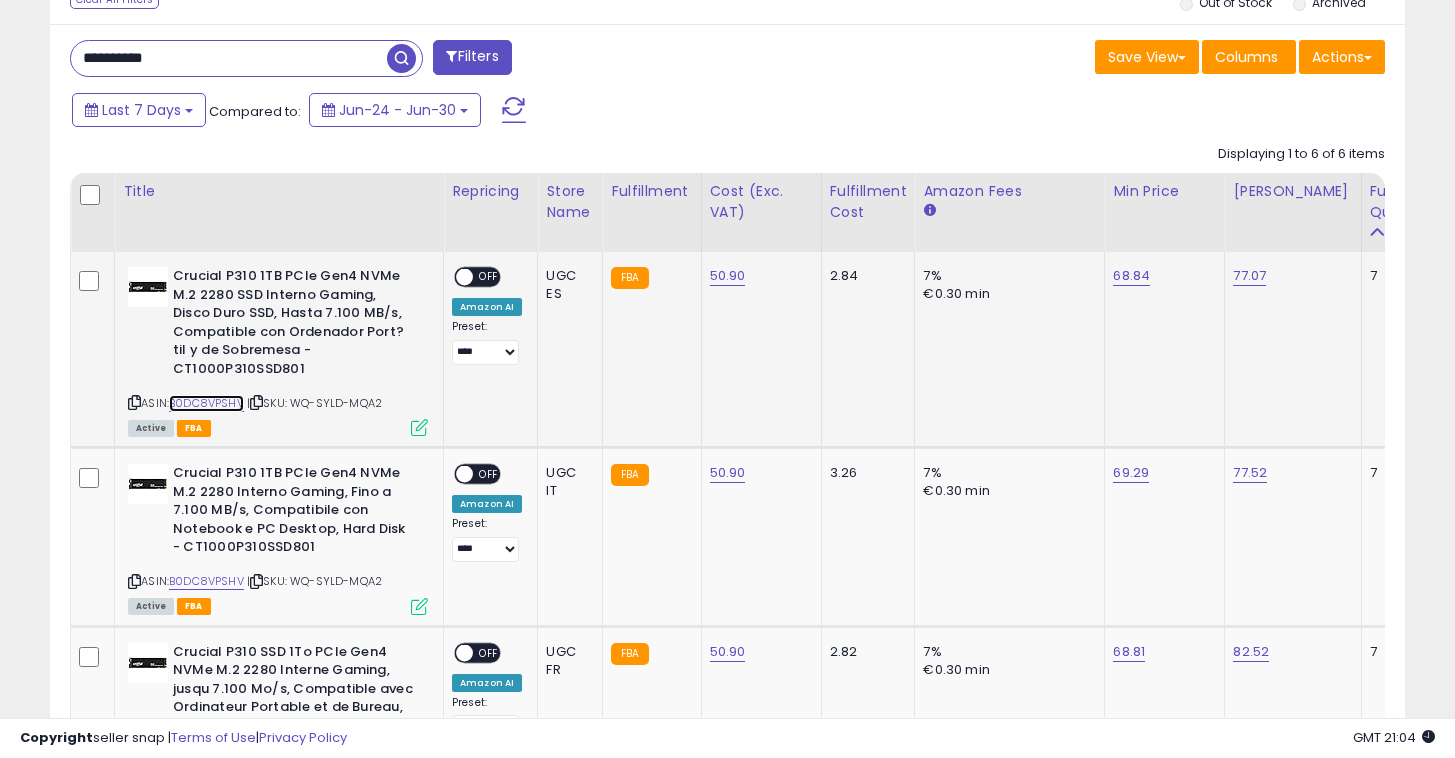 click on "B0DC8VPSHV" at bounding box center [206, 403] 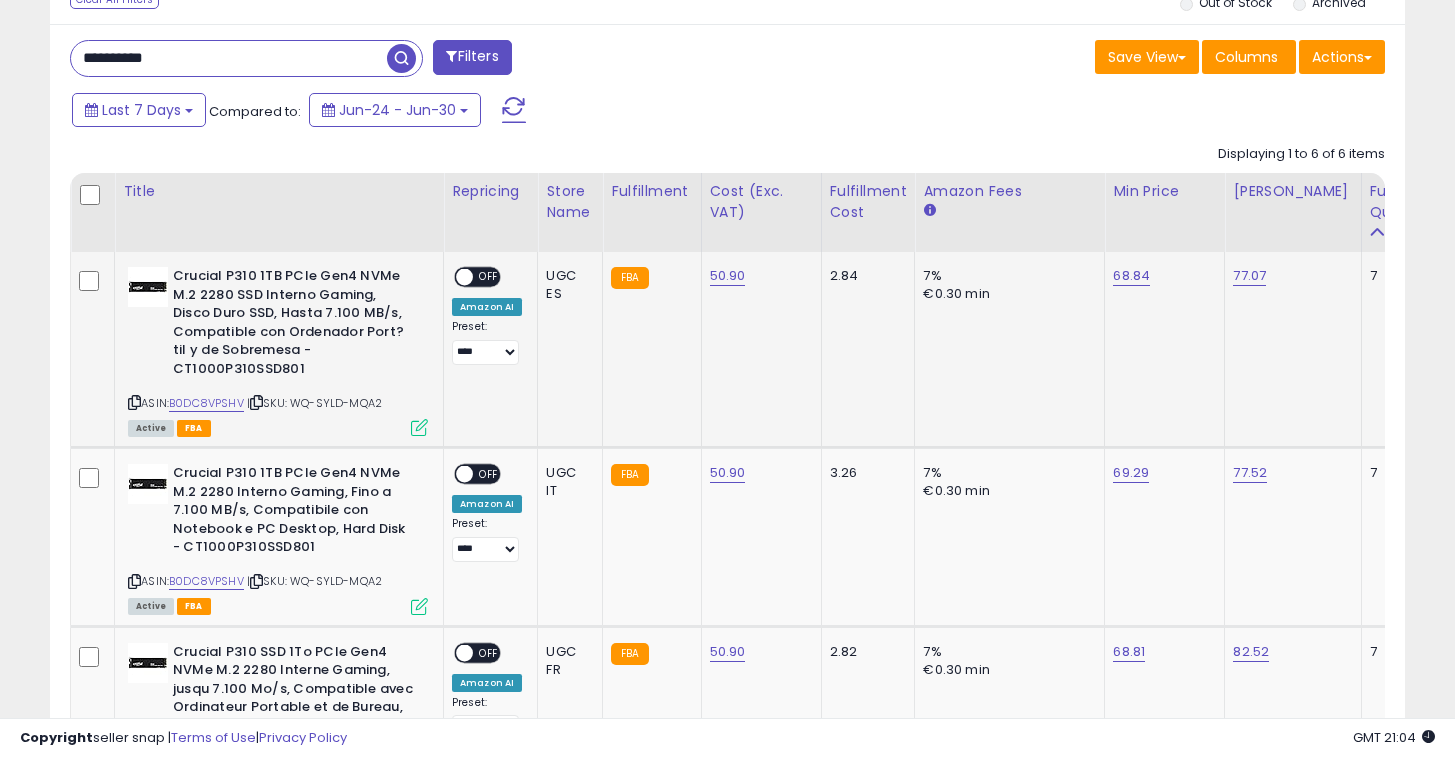 click on "OFF" at bounding box center [489, 277] 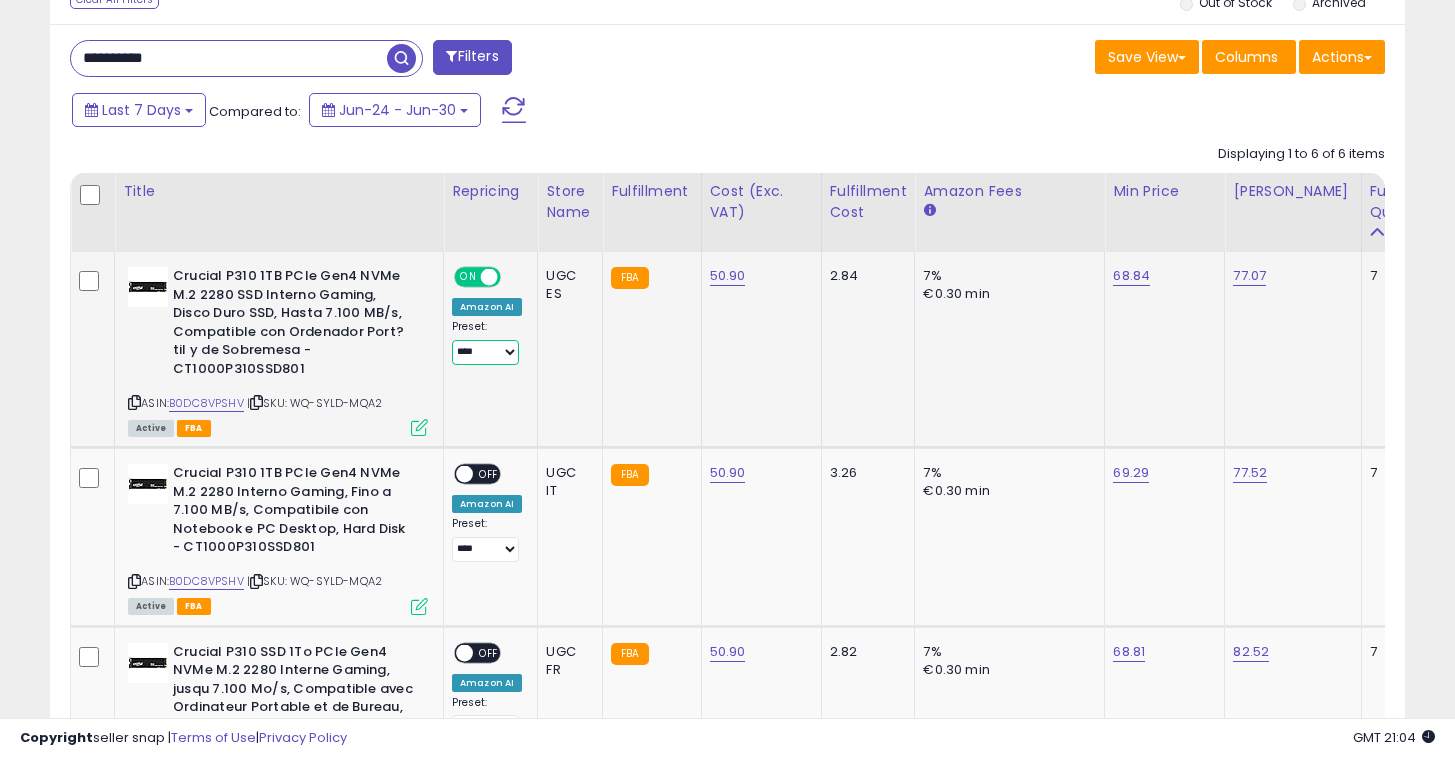 click on "**** ******" at bounding box center [485, 352] 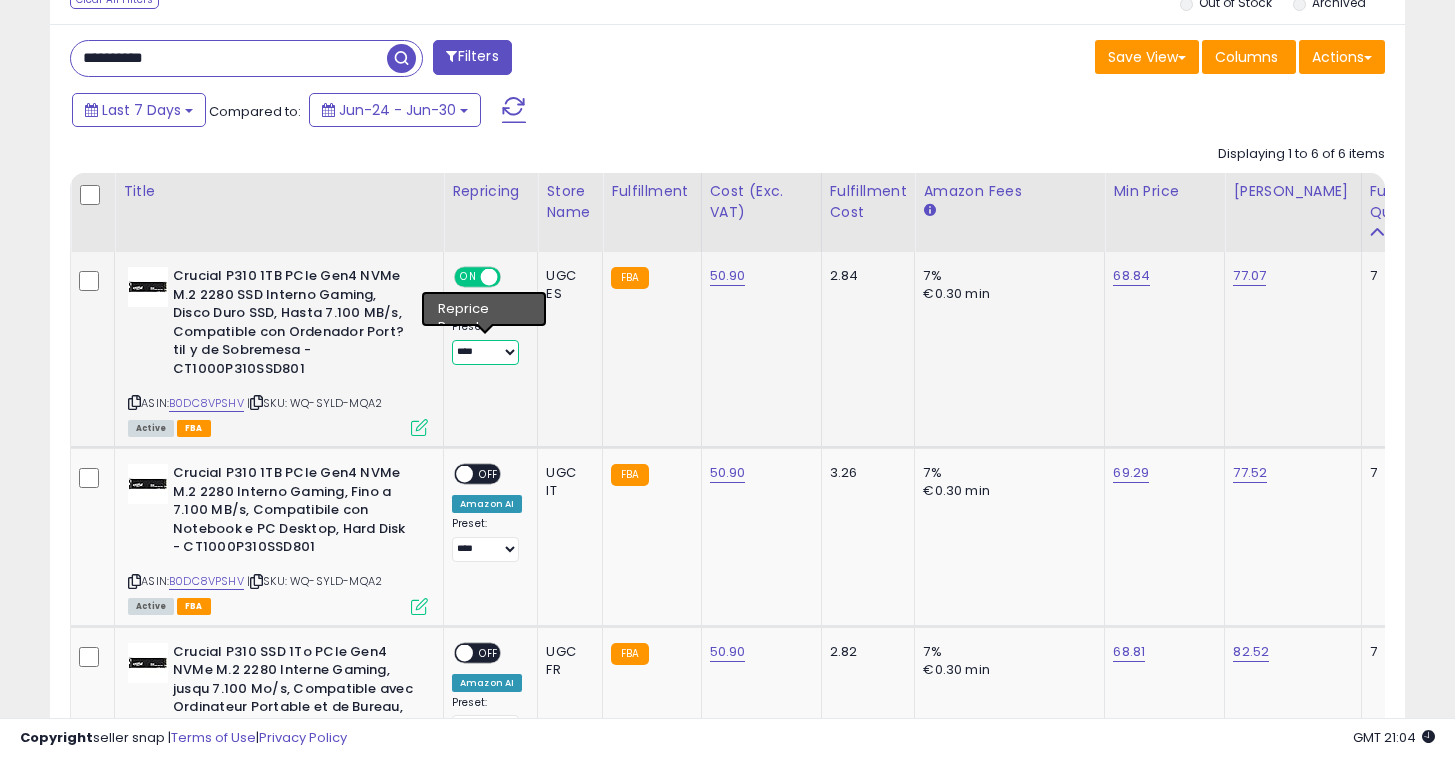 select on "******" 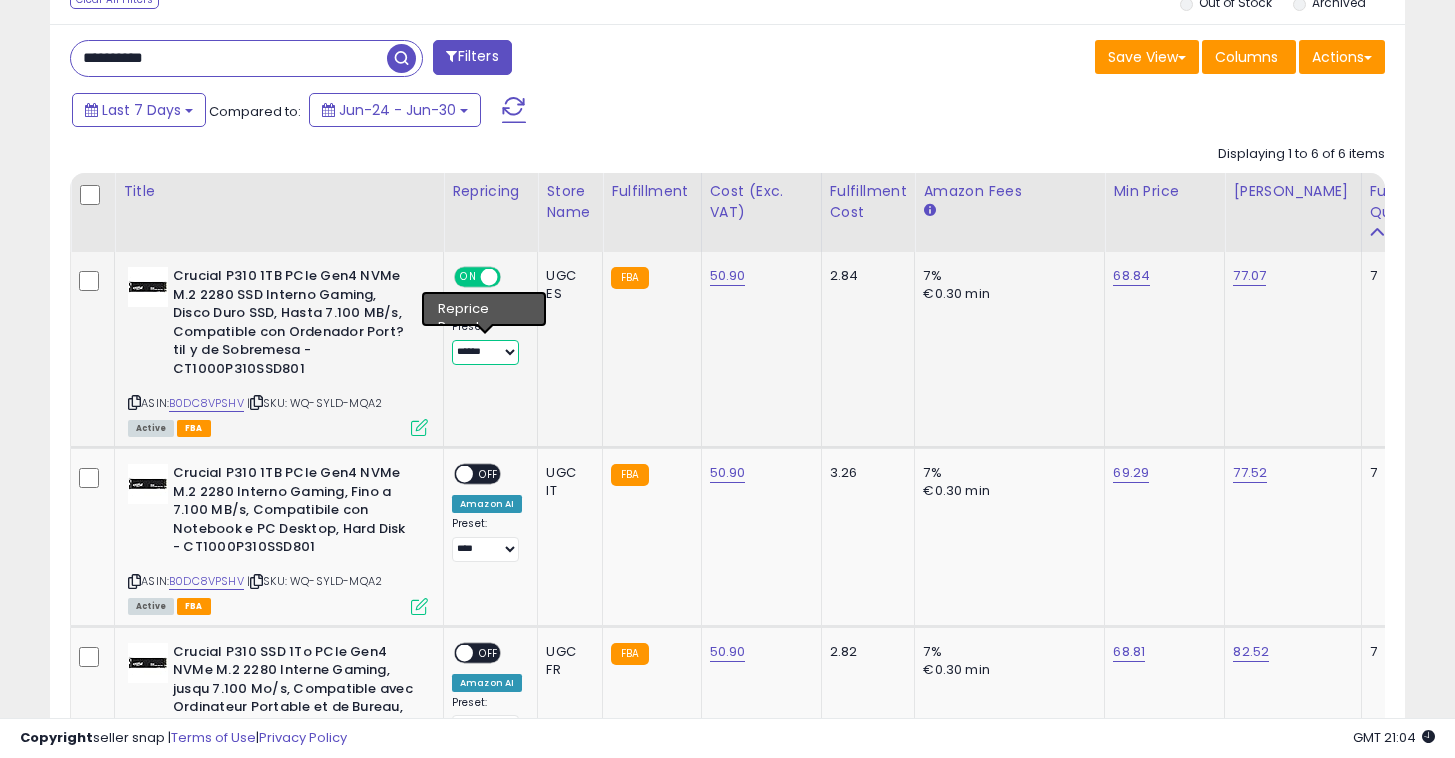 click on "**** ******" at bounding box center (485, 352) 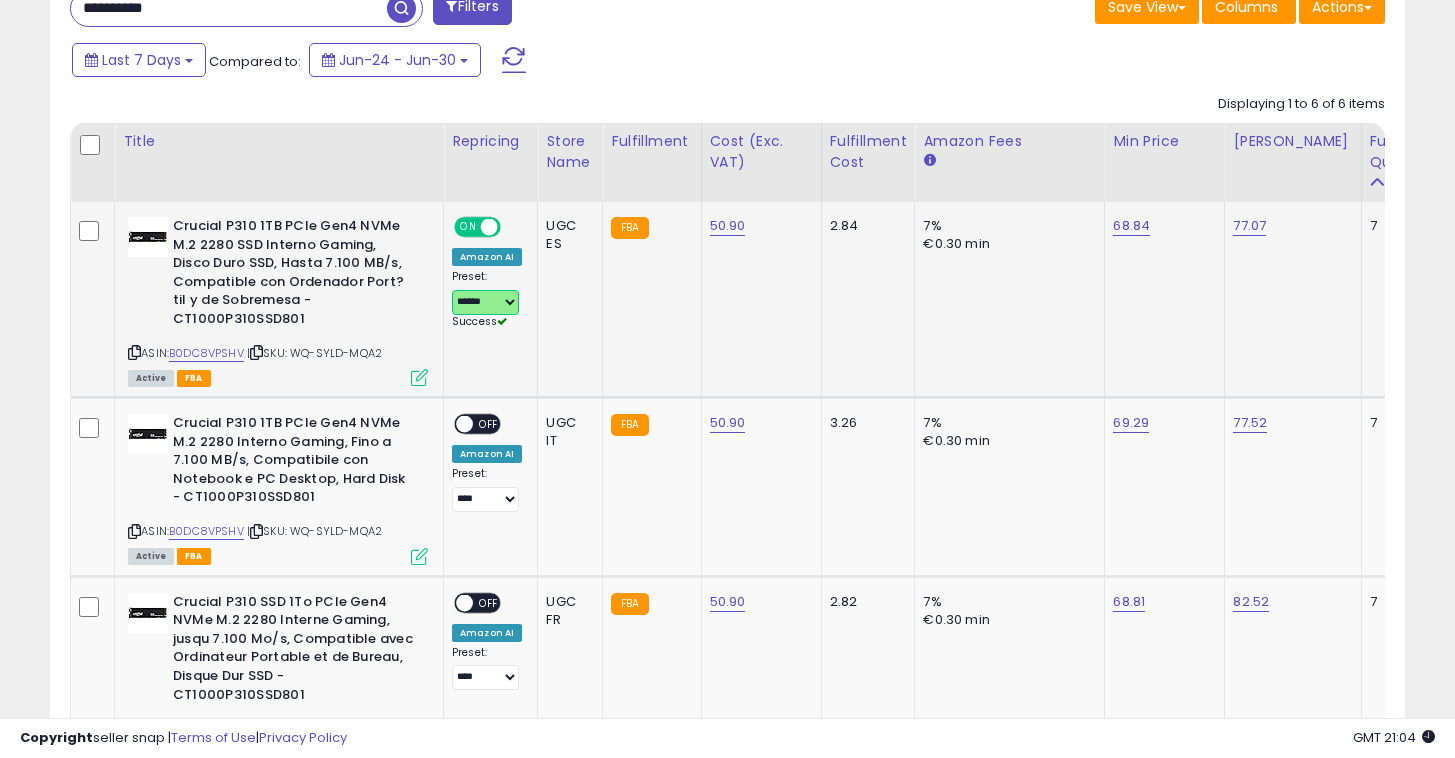 scroll, scrollTop: 910, scrollLeft: 0, axis: vertical 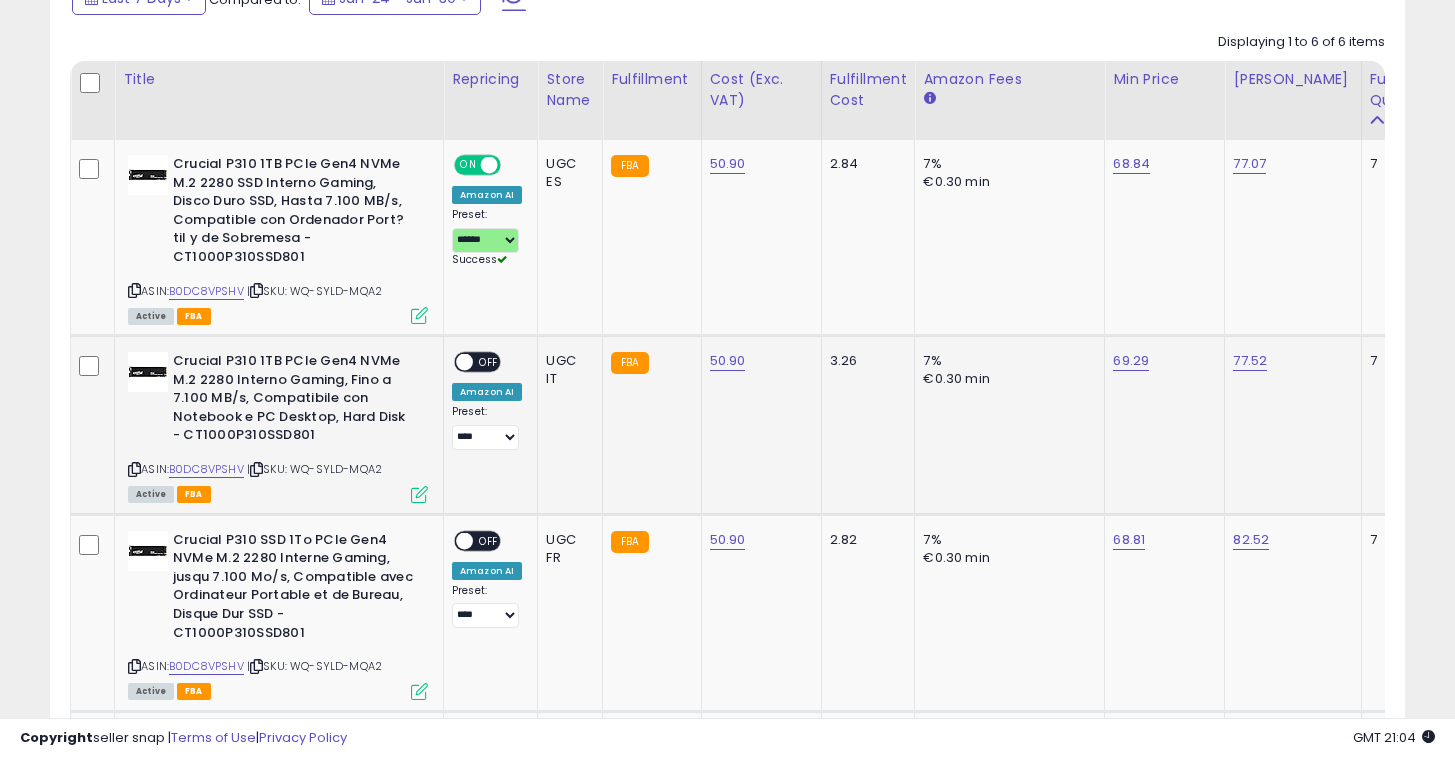 click on "ASIN:  B0DC8VPSHV    |   SKU: WQ-SYLD-MQA2 Active FBA" at bounding box center (278, 426) 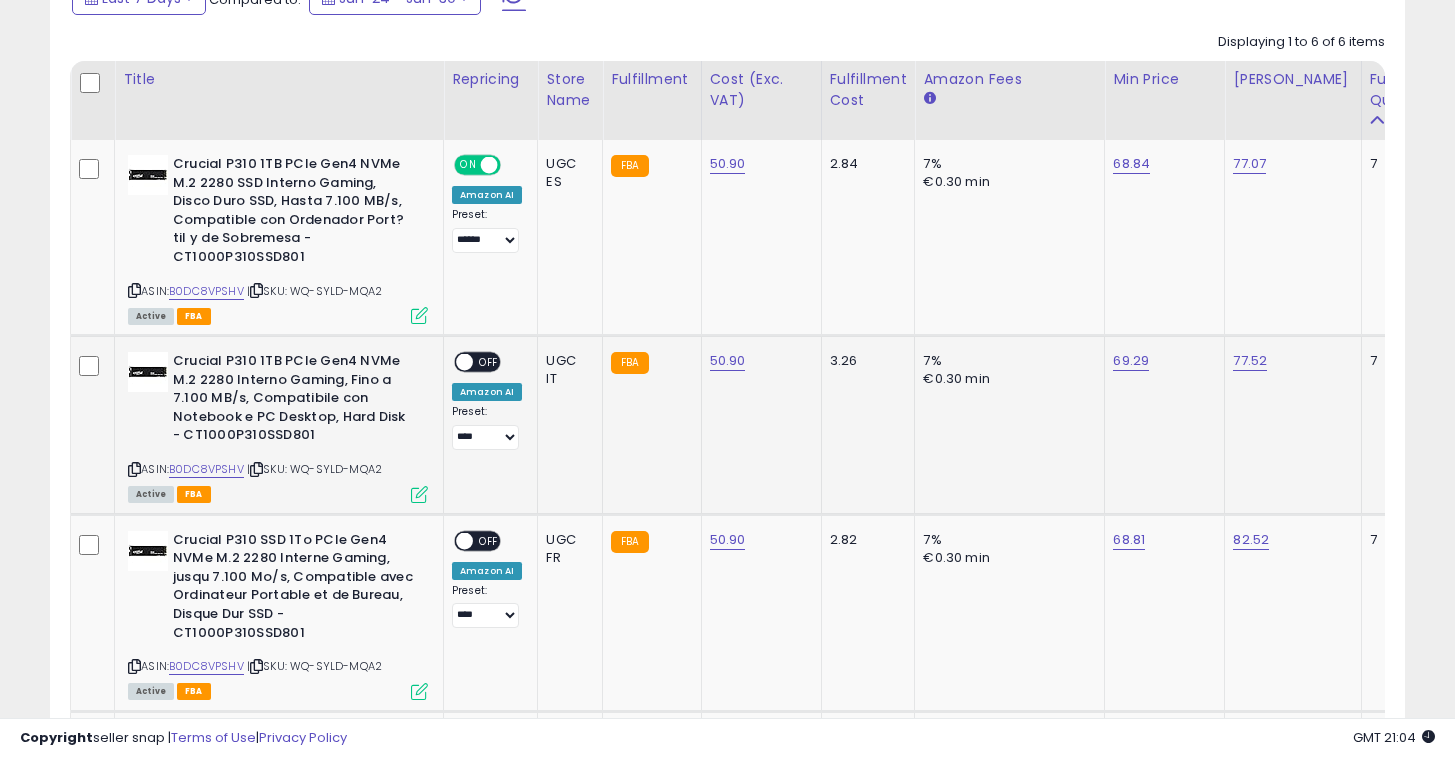 click on "ASIN:  B0DC8VPSHV    |   SKU: WQ-SYLD-MQA2 Active FBA" at bounding box center (278, 426) 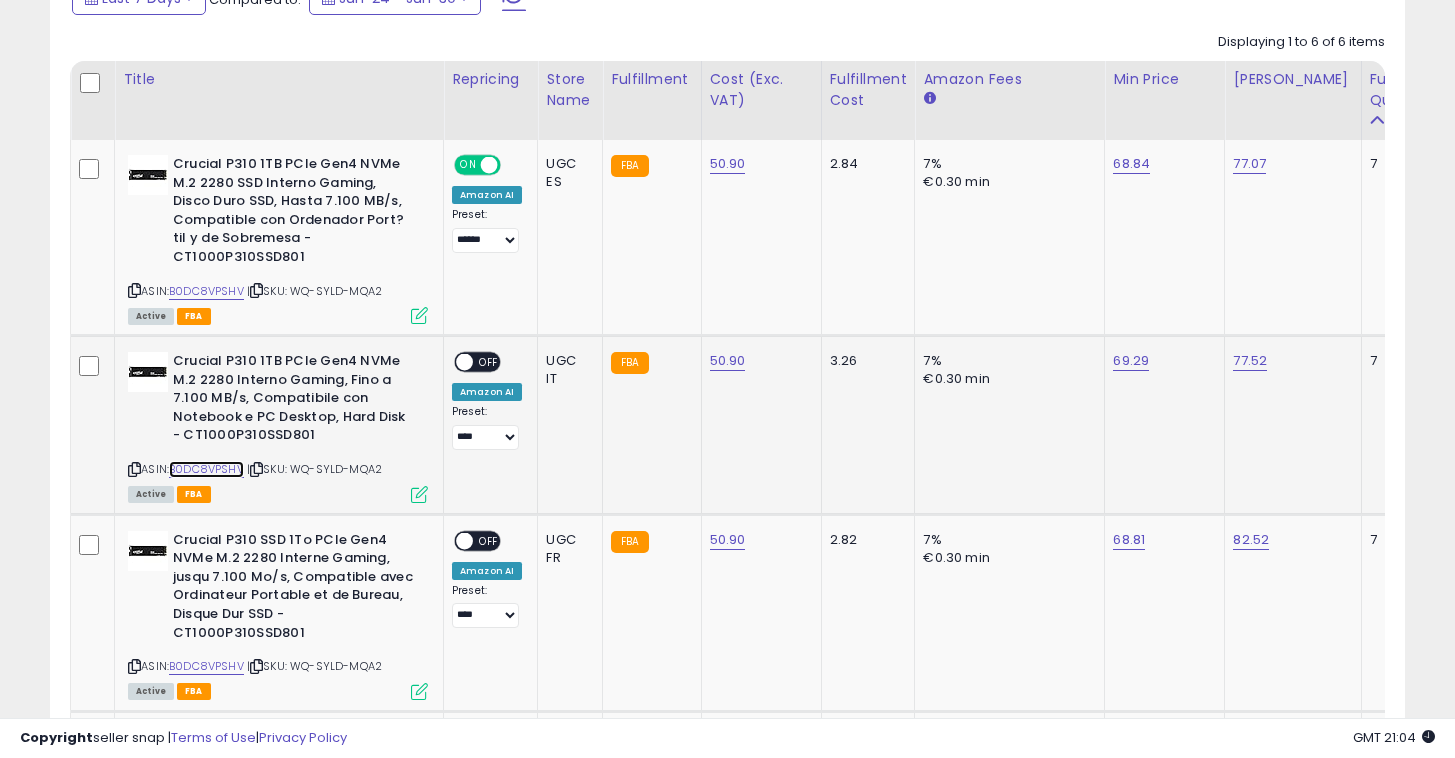 click on "B0DC8VPSHV" at bounding box center (206, 469) 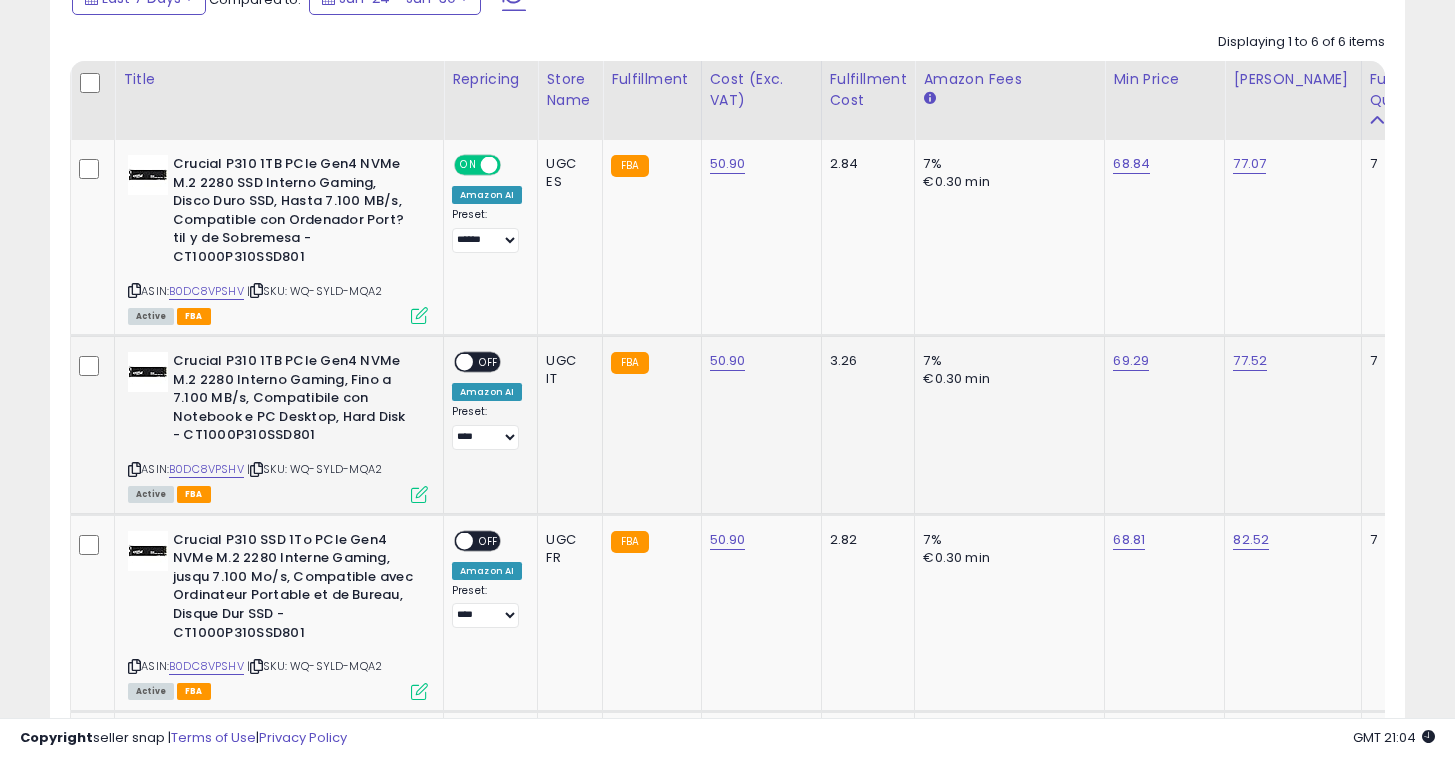 click on "77.52" at bounding box center [1289, 361] 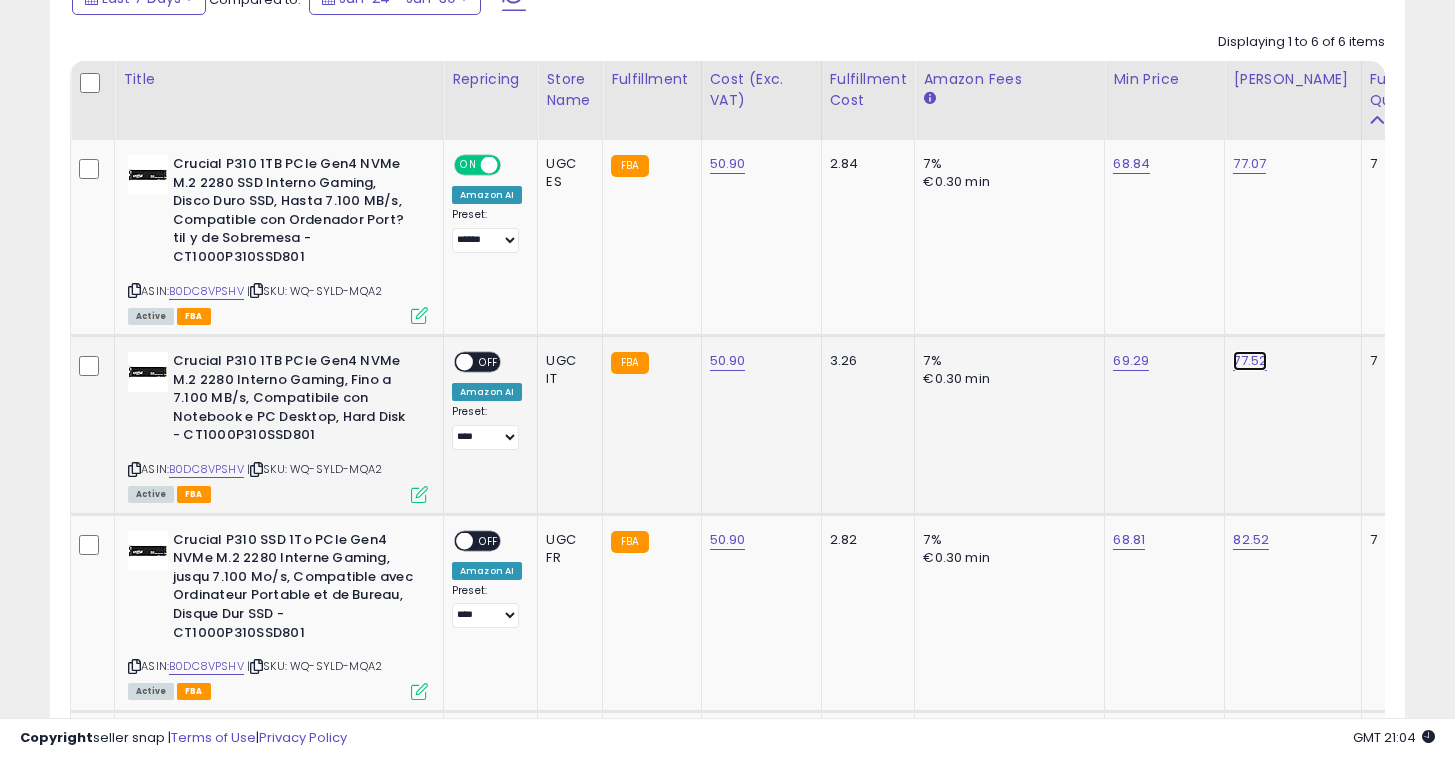 click on "77.52" at bounding box center [1249, 164] 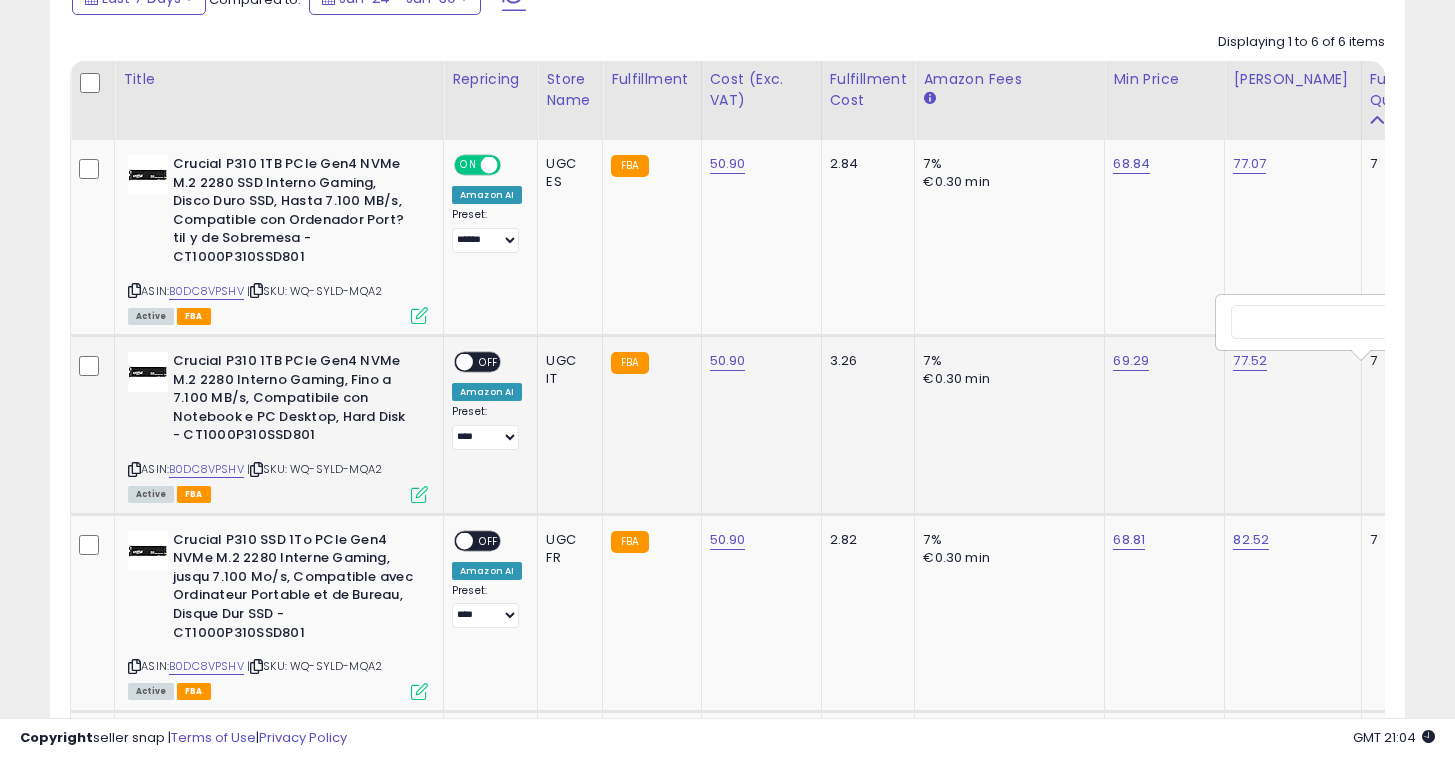 scroll, scrollTop: 0, scrollLeft: 54, axis: horizontal 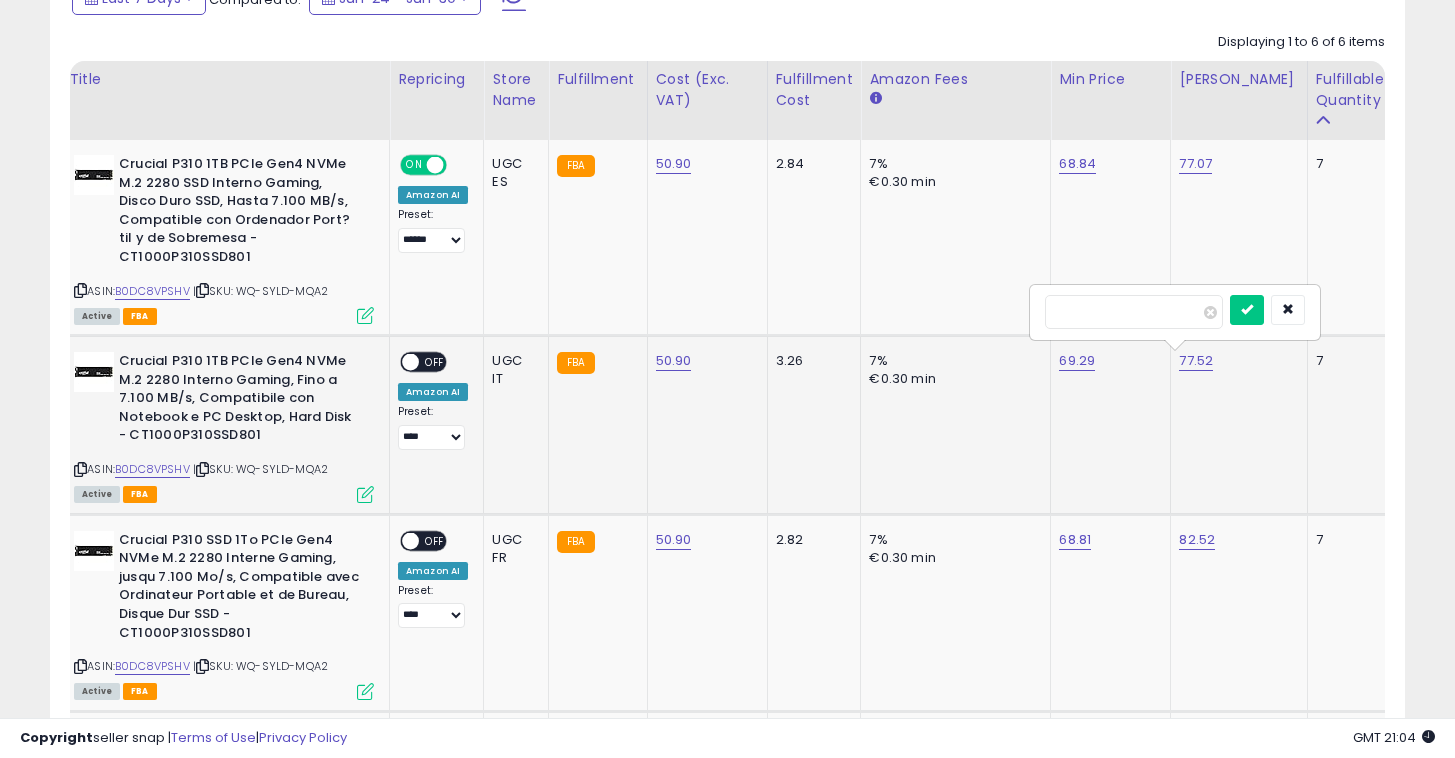 click on "*****" at bounding box center (1134, 312) 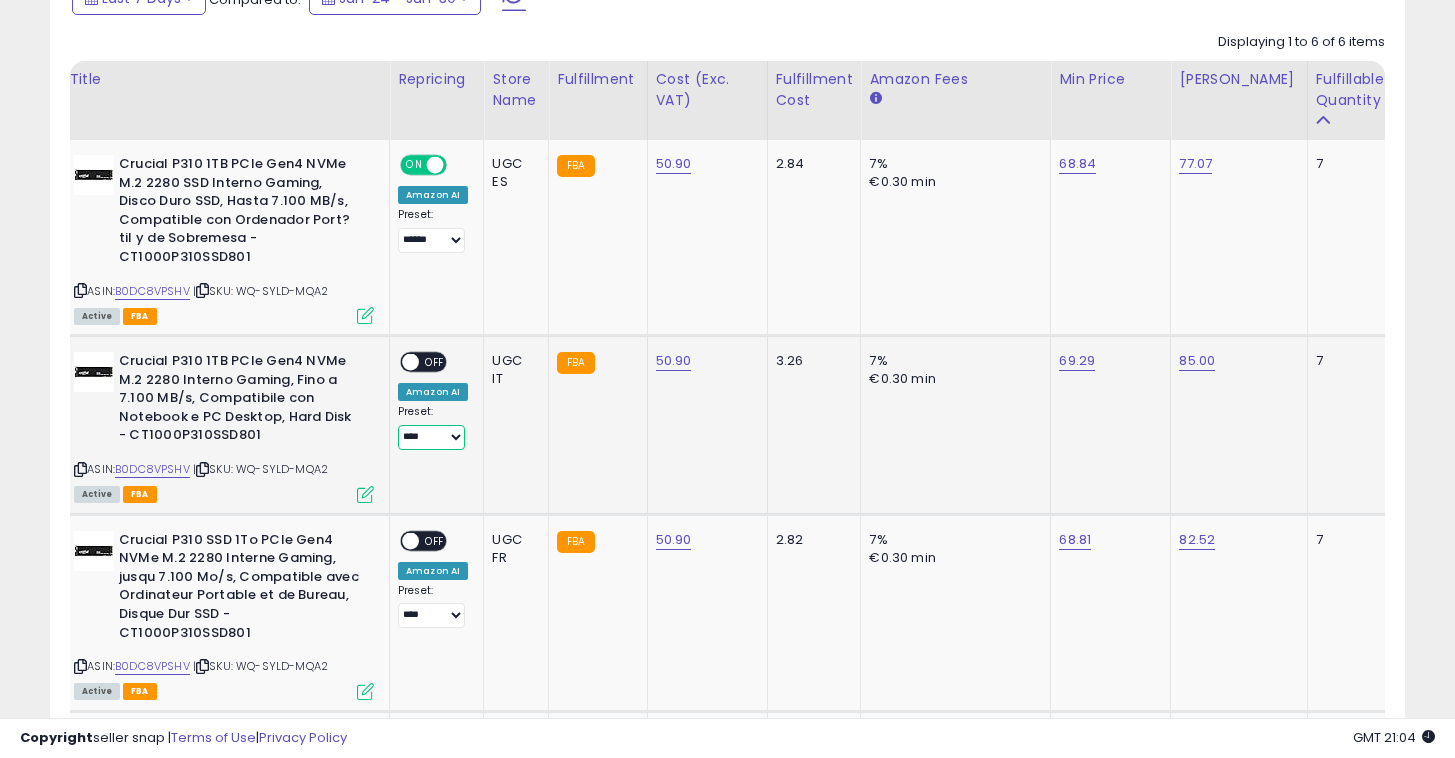 click on "**** ******" at bounding box center [431, 437] 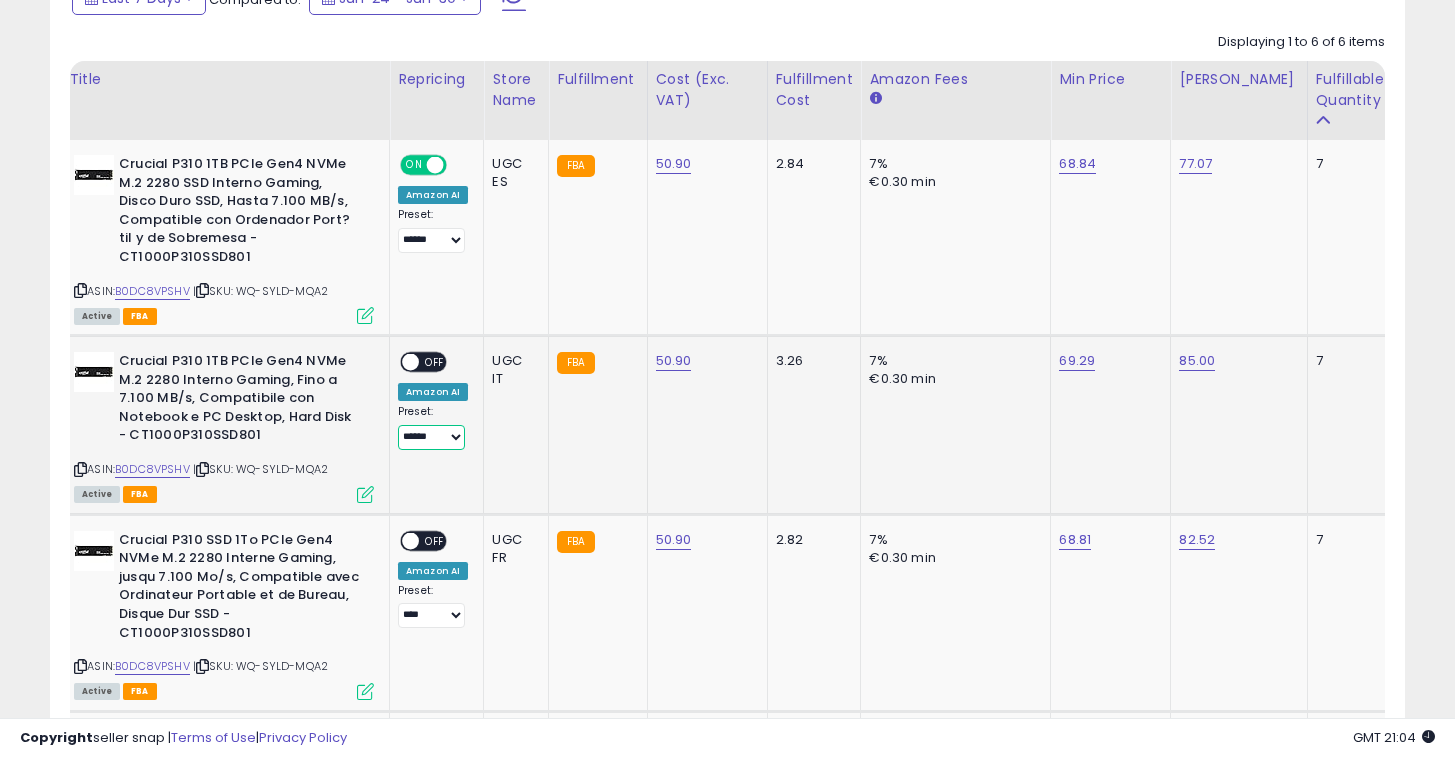 click on "**** ******" at bounding box center (431, 437) 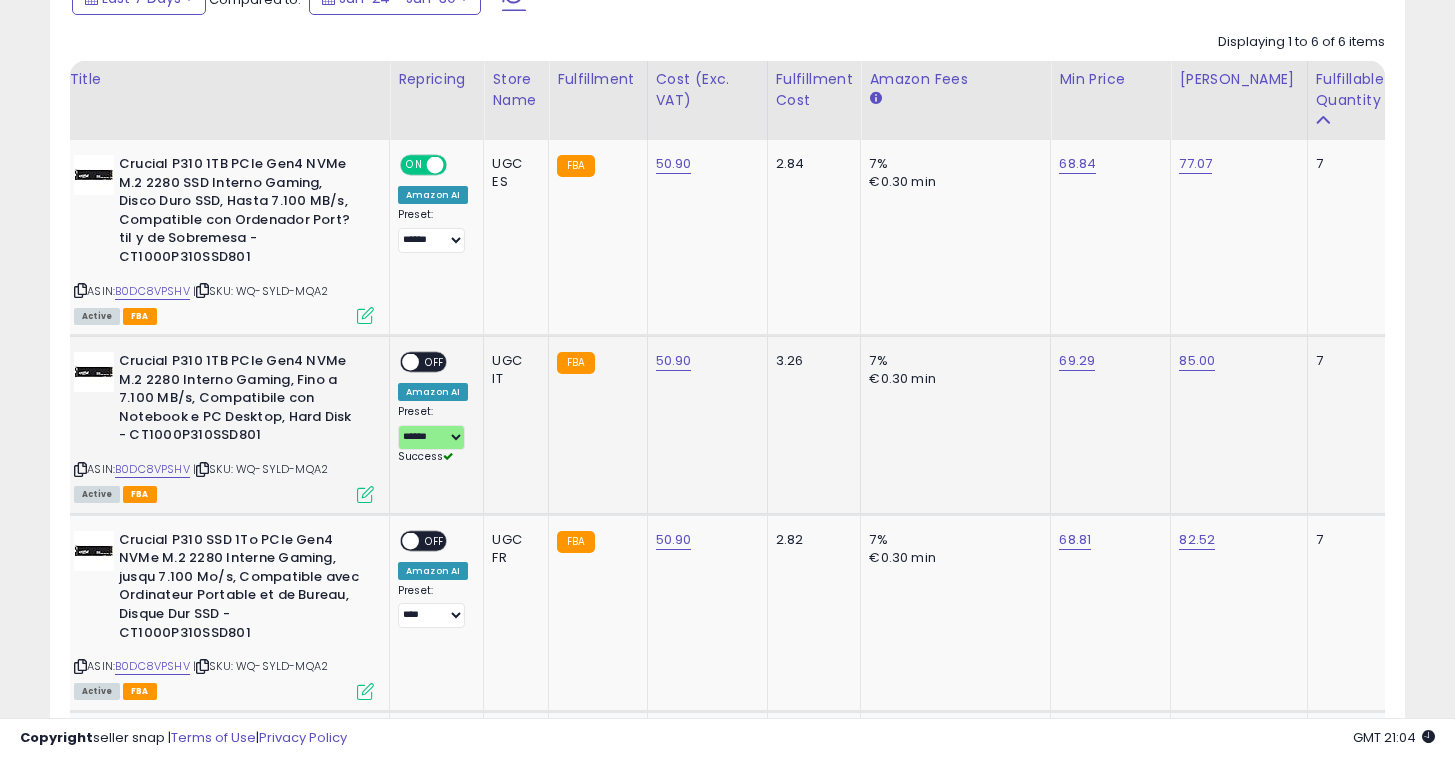 click on "OFF" at bounding box center (435, 362) 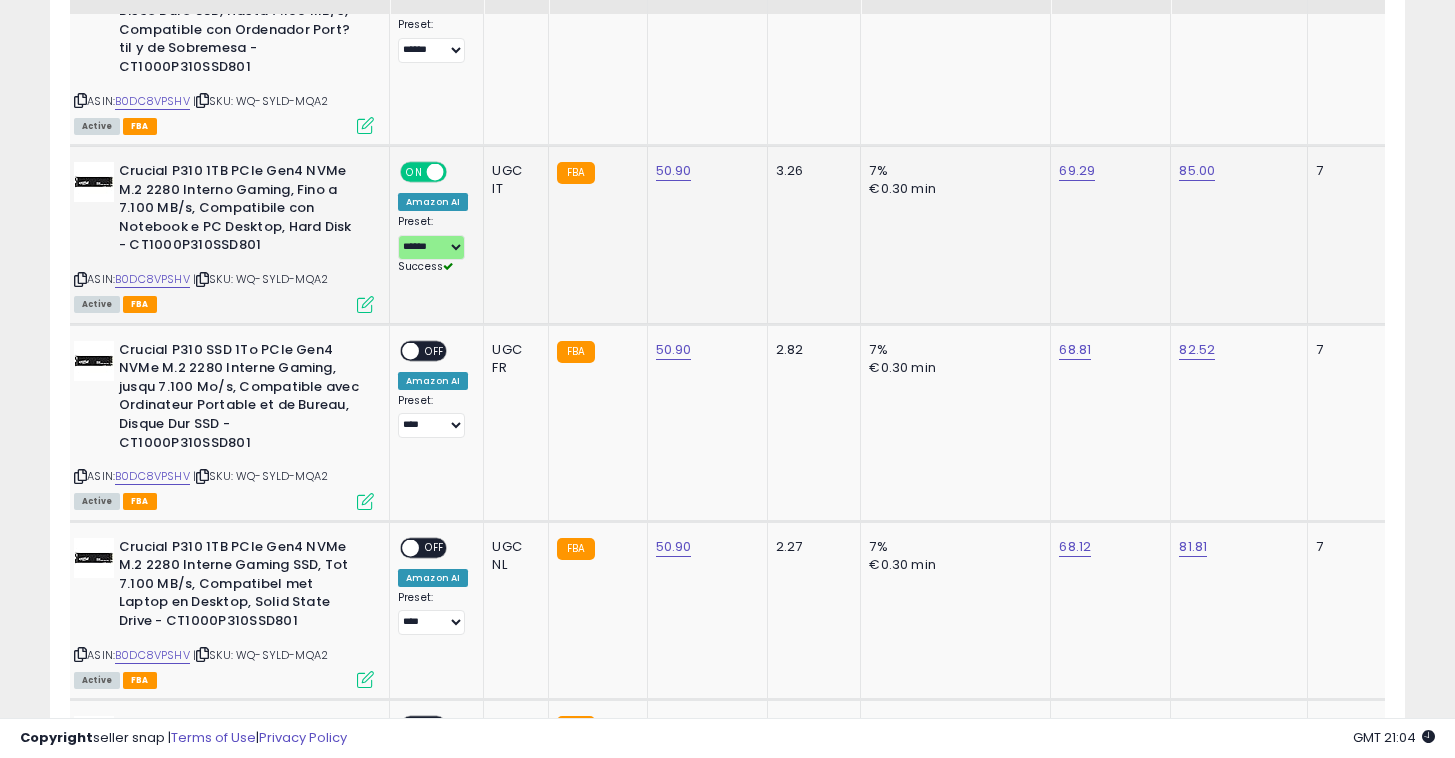 scroll, scrollTop: 1110, scrollLeft: 0, axis: vertical 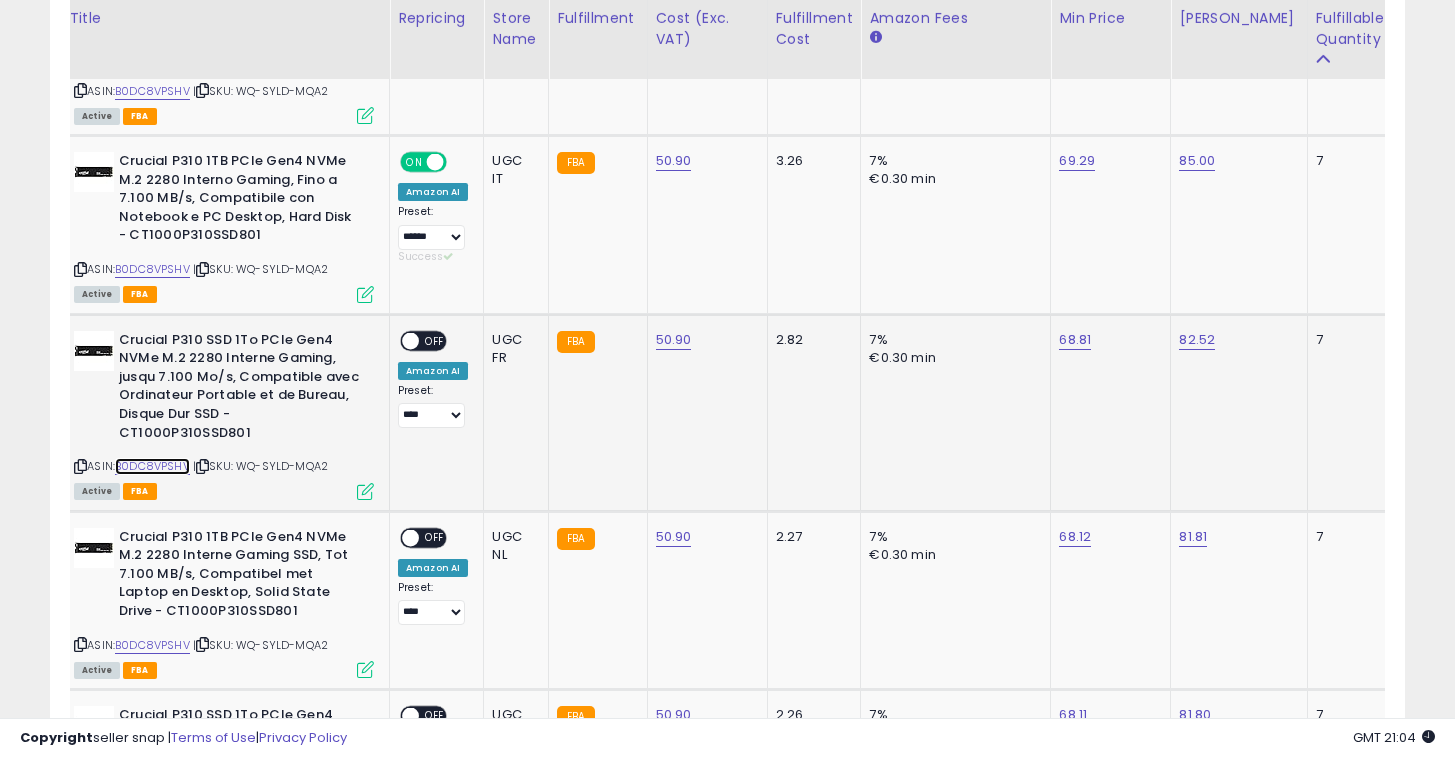click on "B0DC8VPSHV" at bounding box center (152, 466) 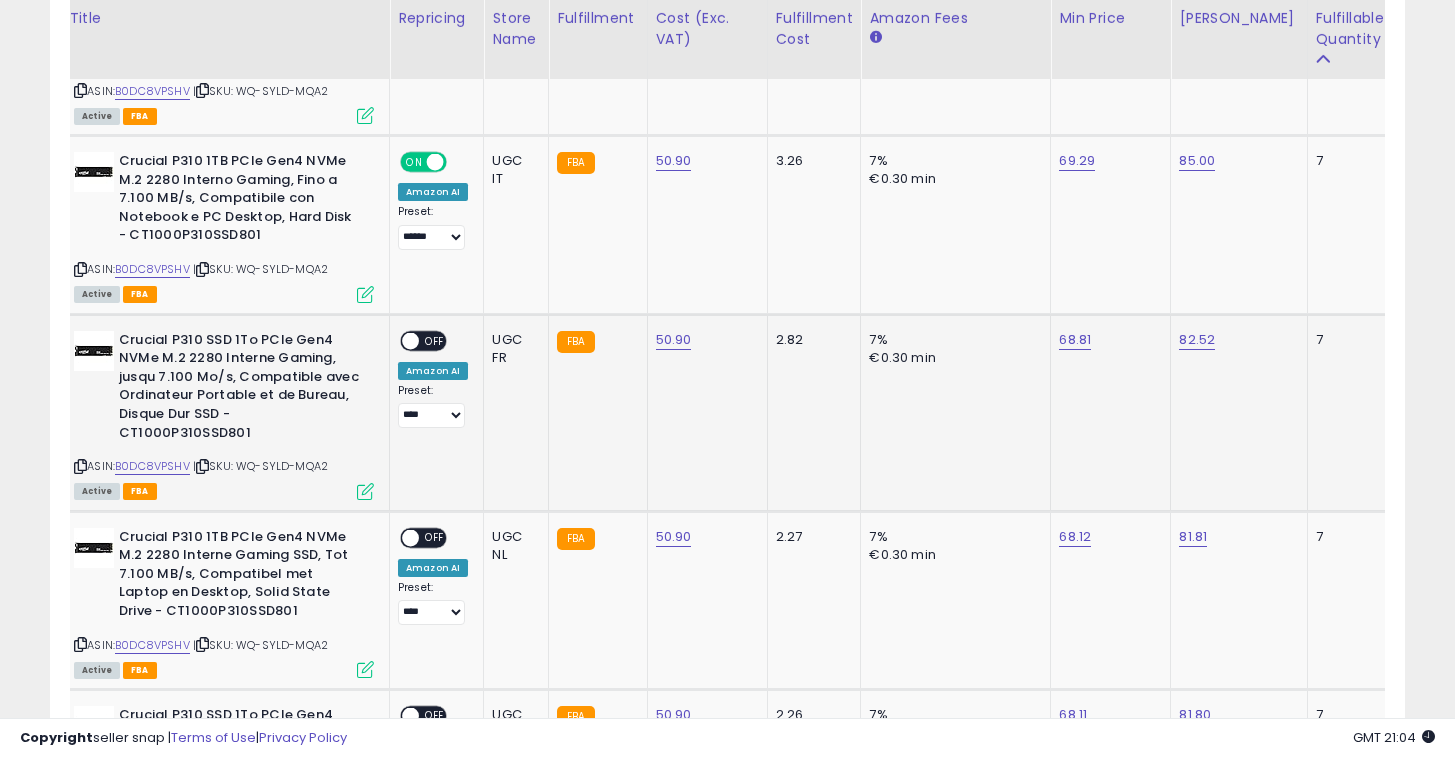 click on "ON   OFF" at bounding box center [423, 340] 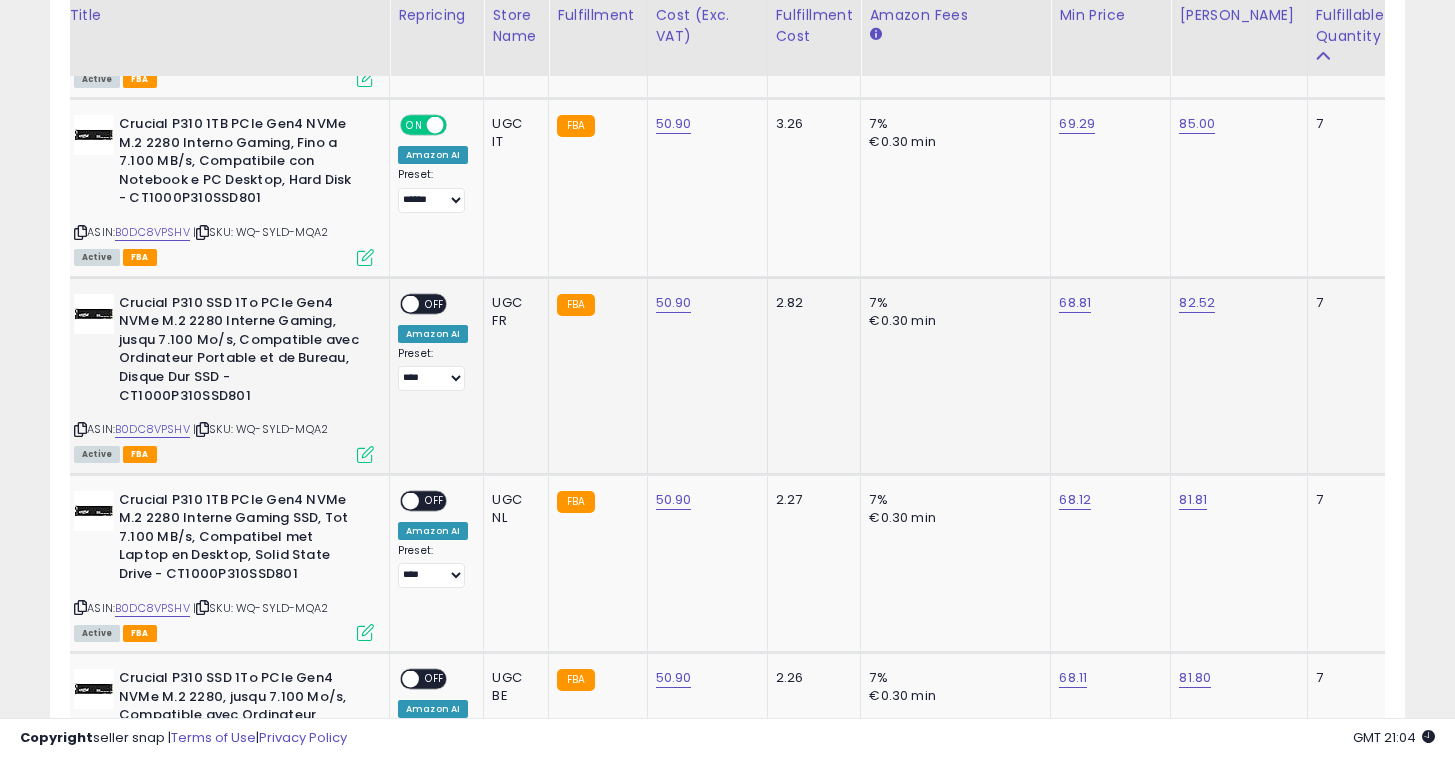 scroll, scrollTop: 1148, scrollLeft: 0, axis: vertical 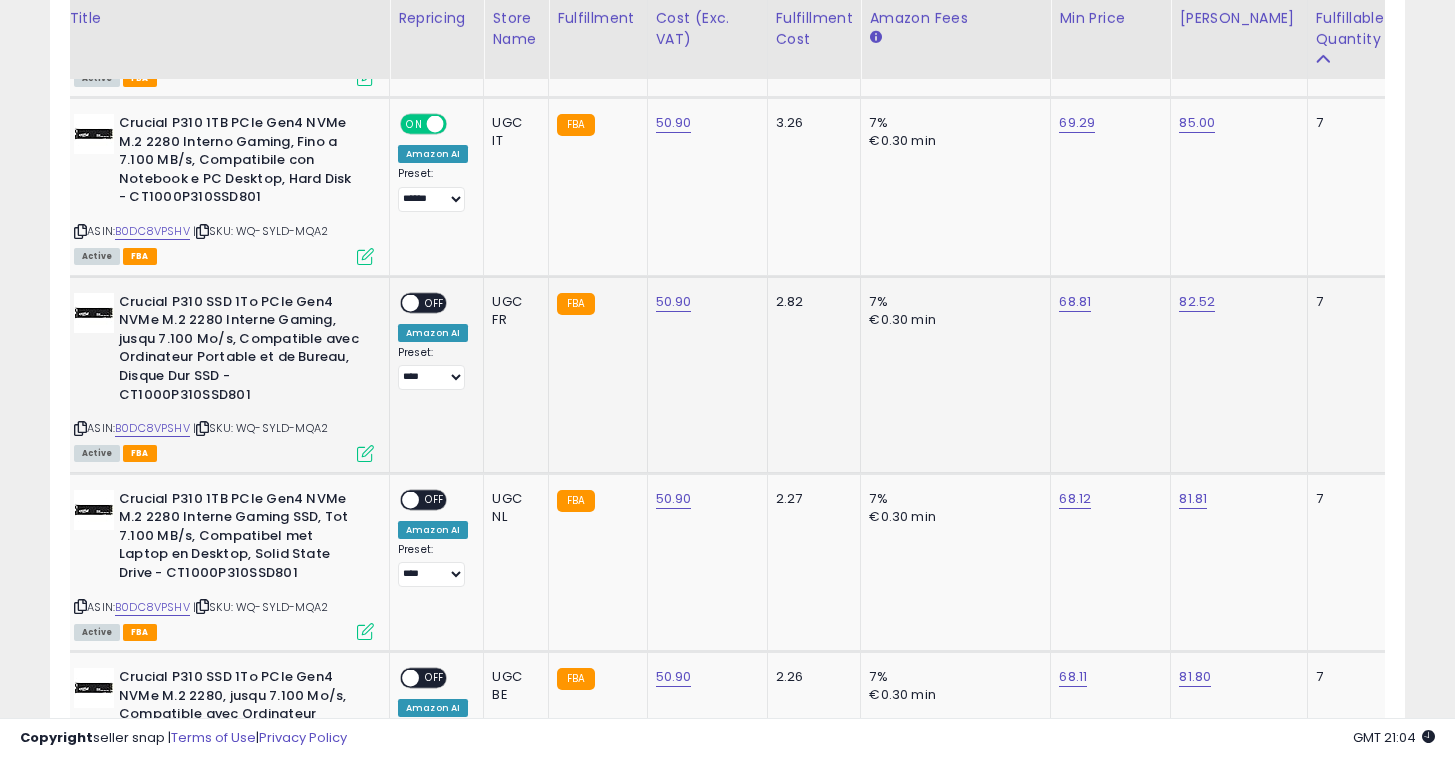 click on "OFF" at bounding box center [435, 302] 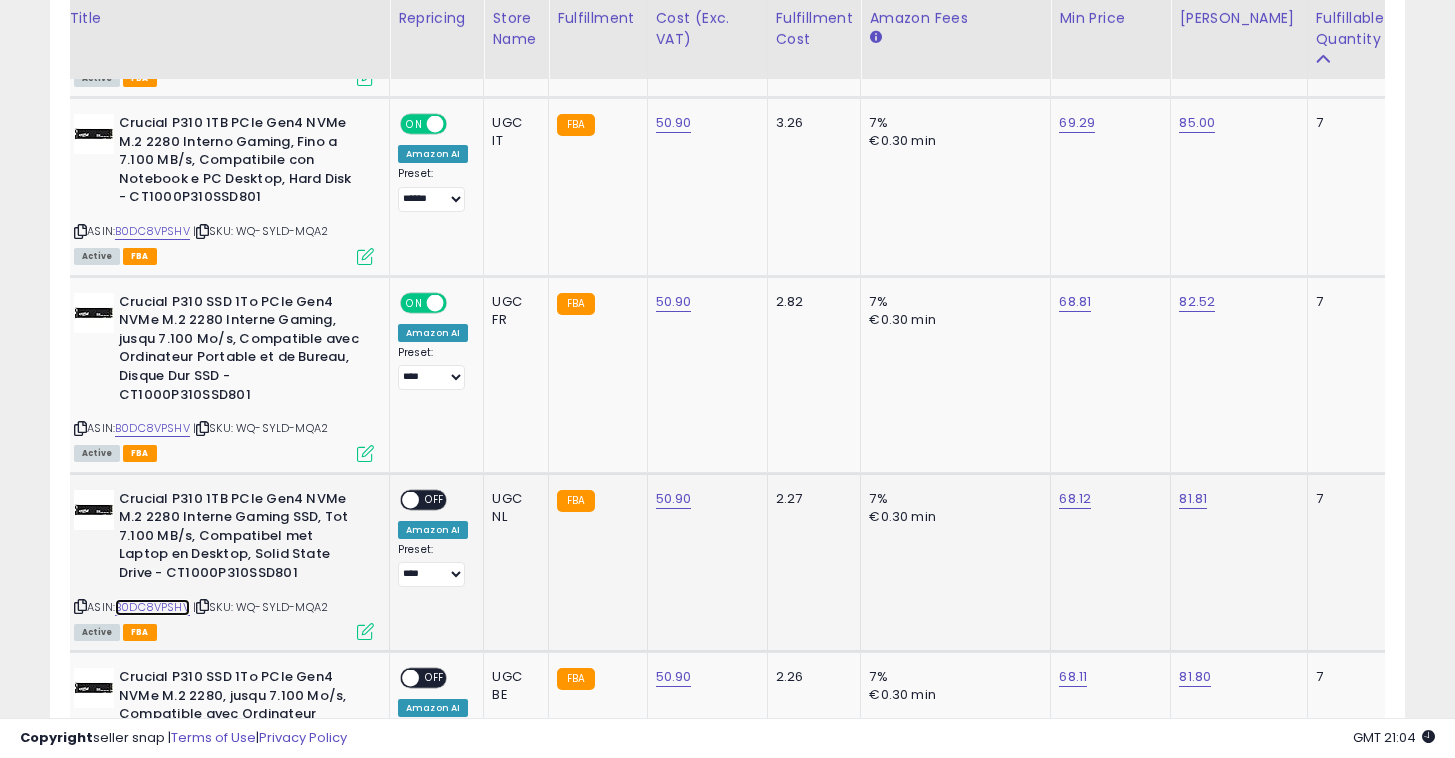 click on "B0DC8VPSHV" at bounding box center [152, 607] 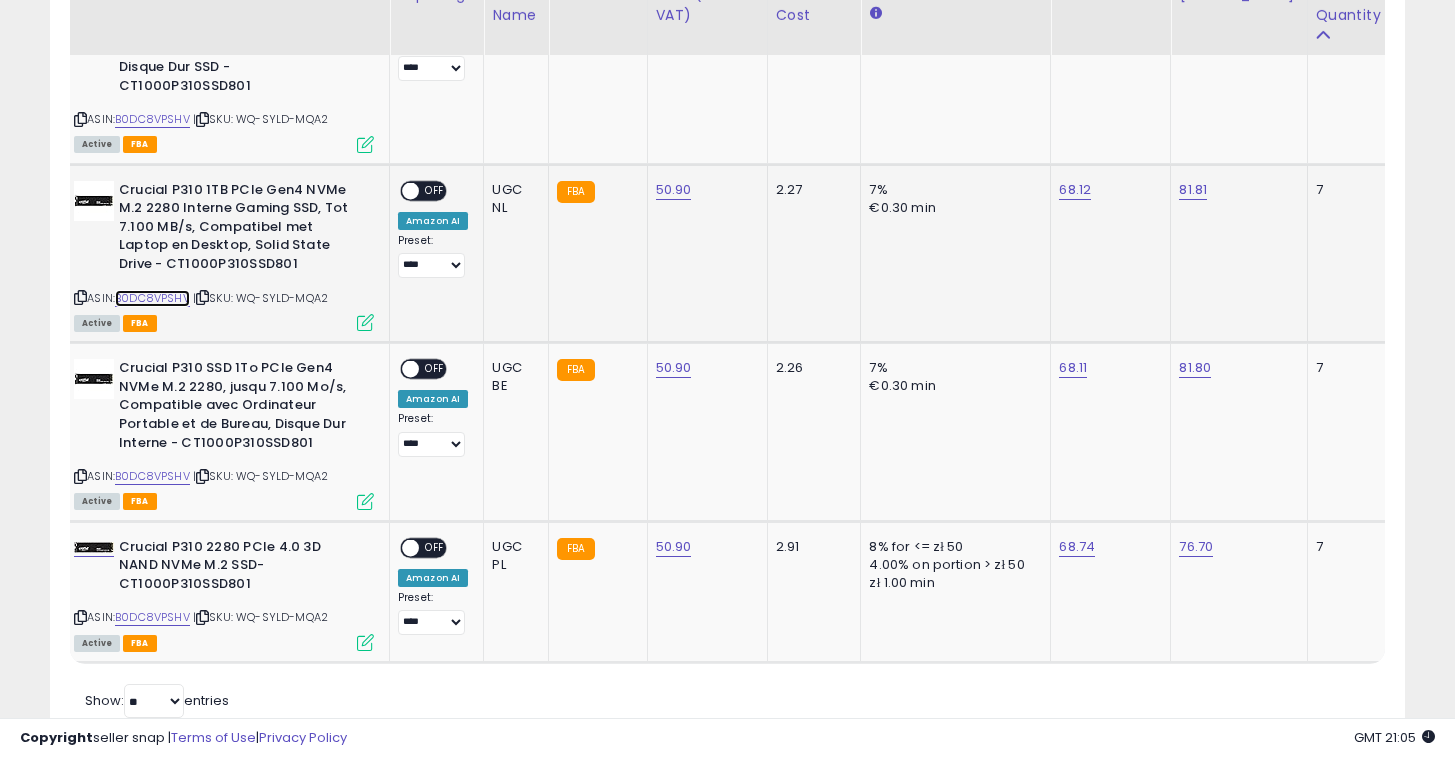 scroll, scrollTop: 1494, scrollLeft: 0, axis: vertical 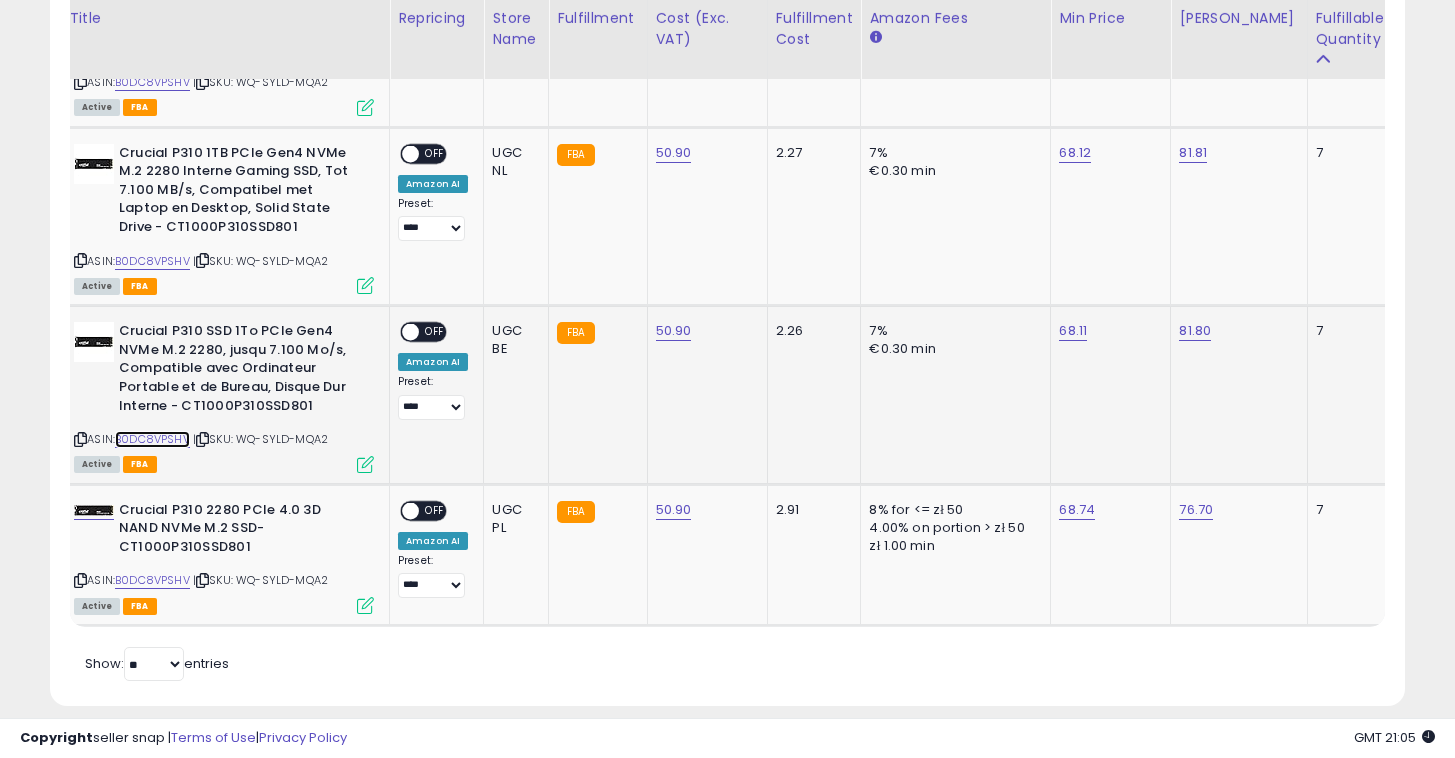 click on "B0DC8VPSHV" at bounding box center (152, 439) 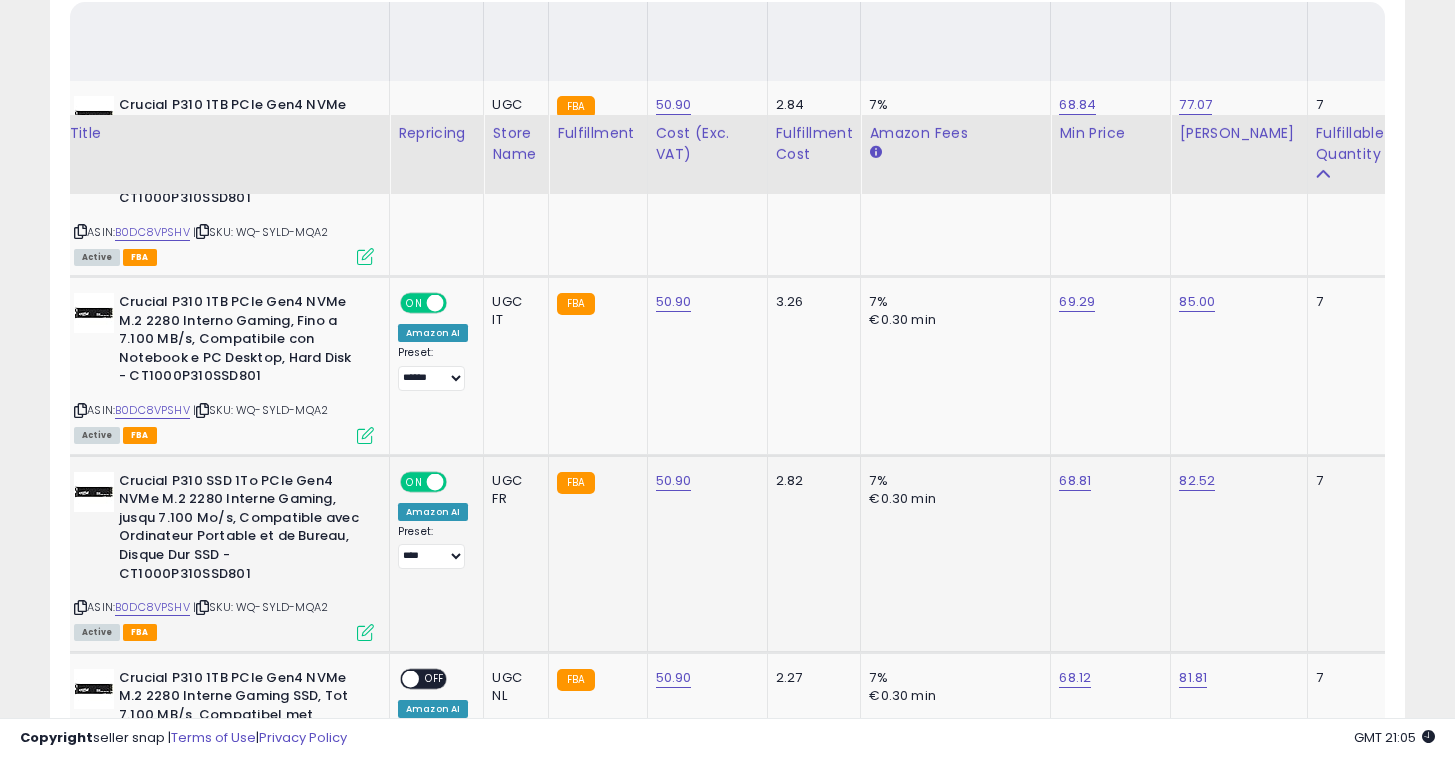 scroll, scrollTop: 820, scrollLeft: 0, axis: vertical 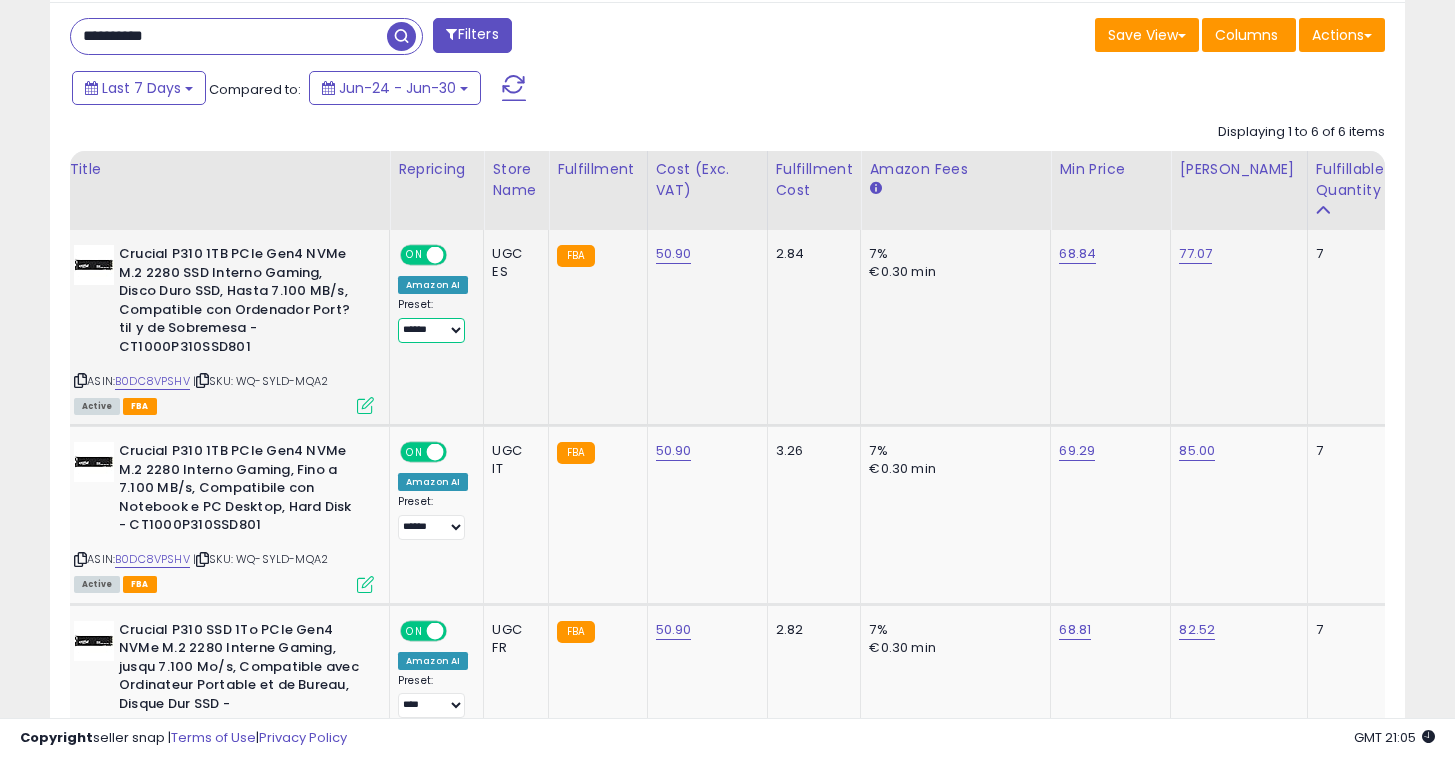 click on "**** ******" at bounding box center (431, 330) 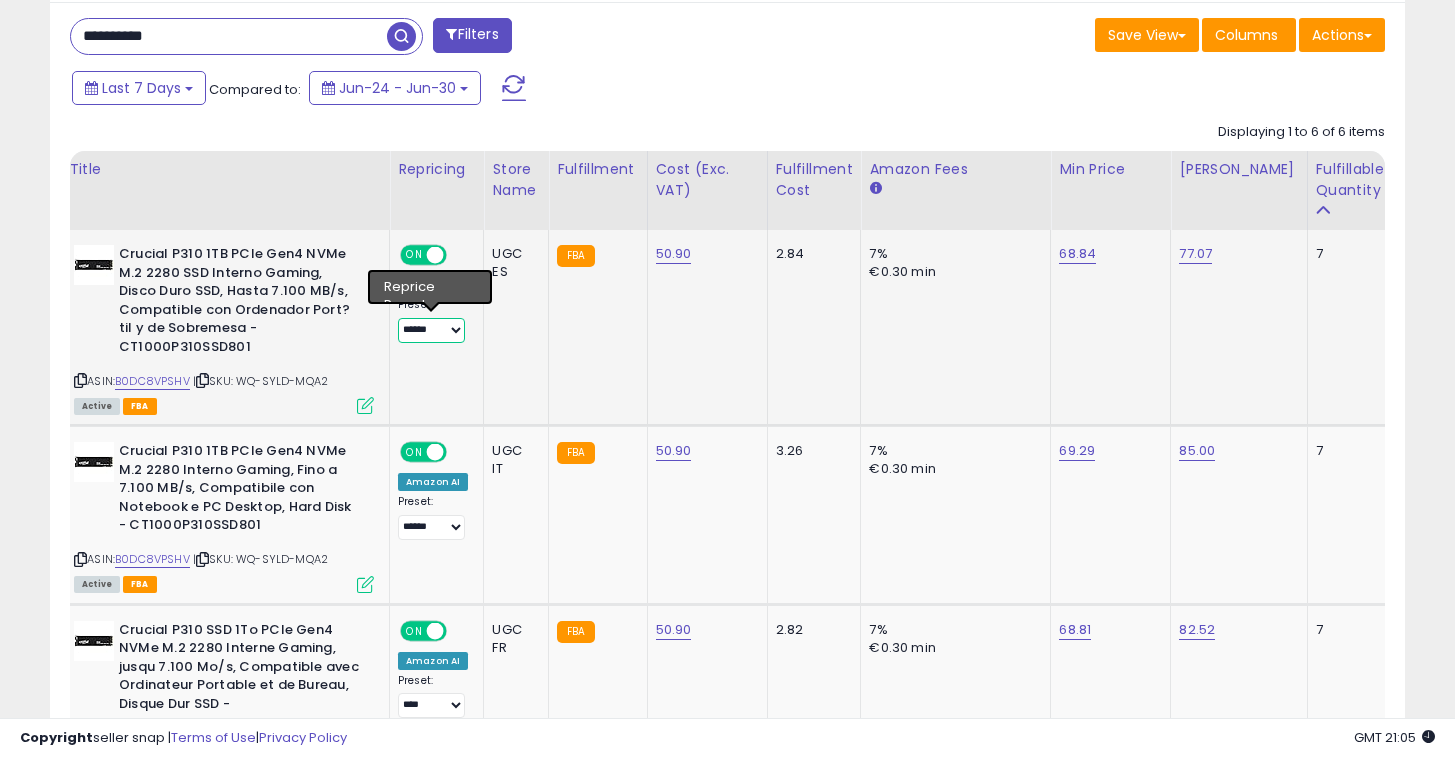 select on "****" 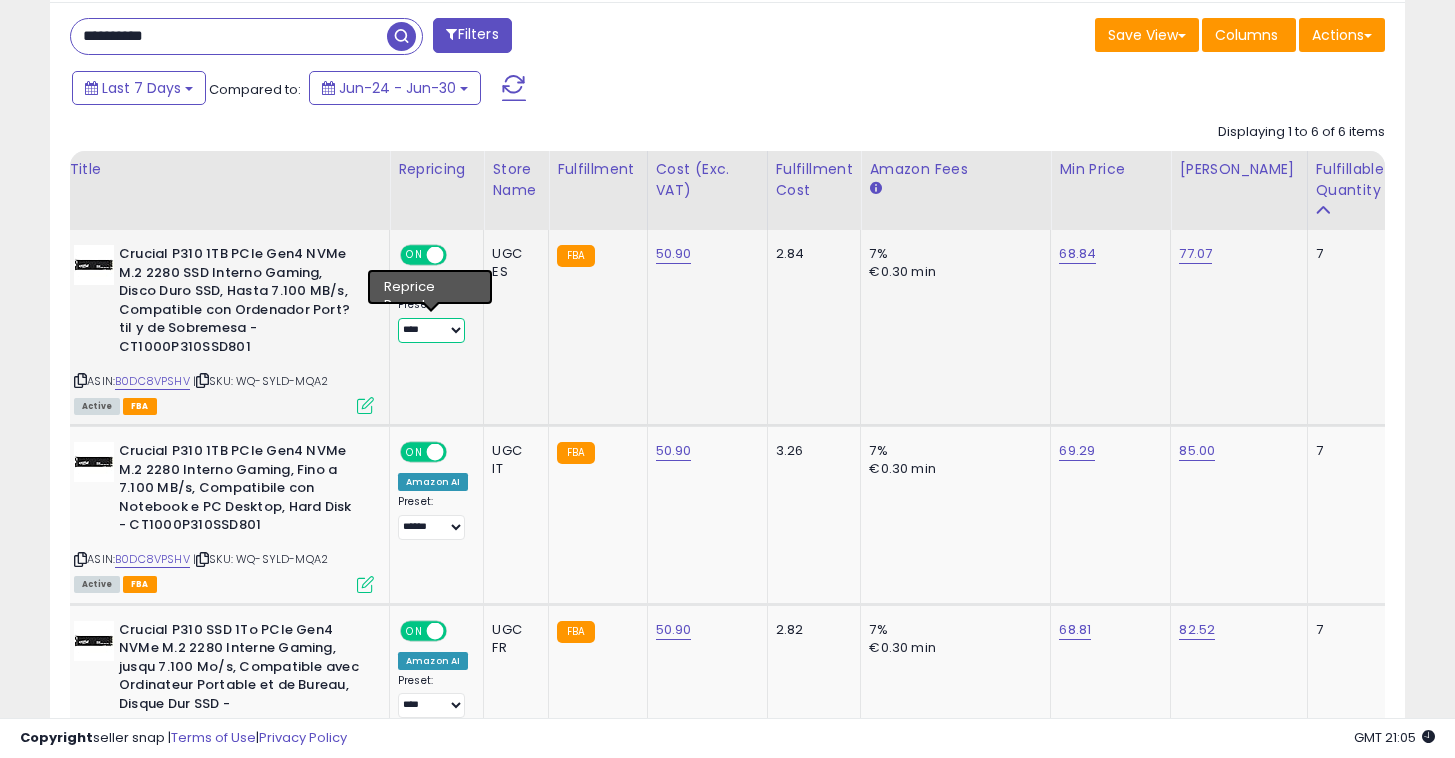 click on "**** ******" at bounding box center [431, 330] 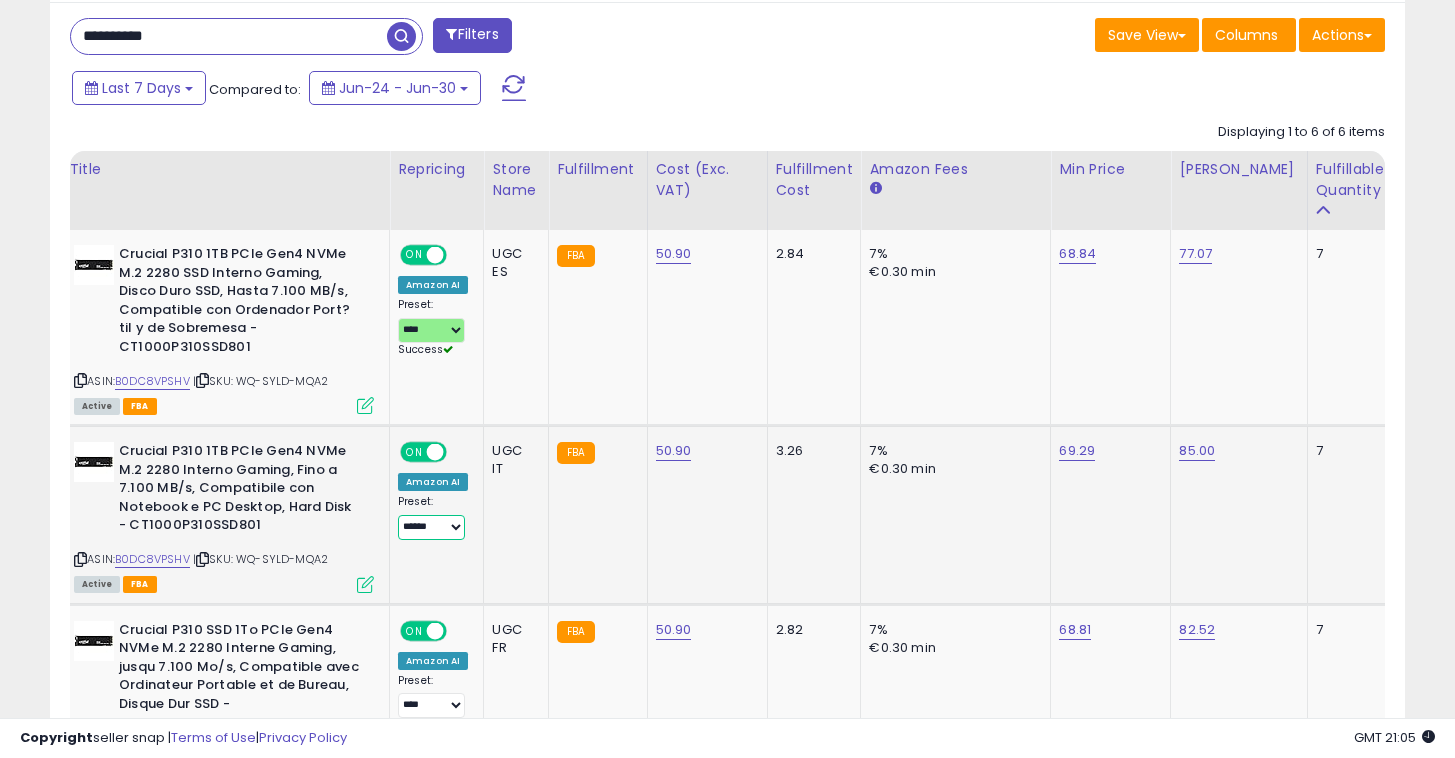 click on "**** ******" at bounding box center [431, 527] 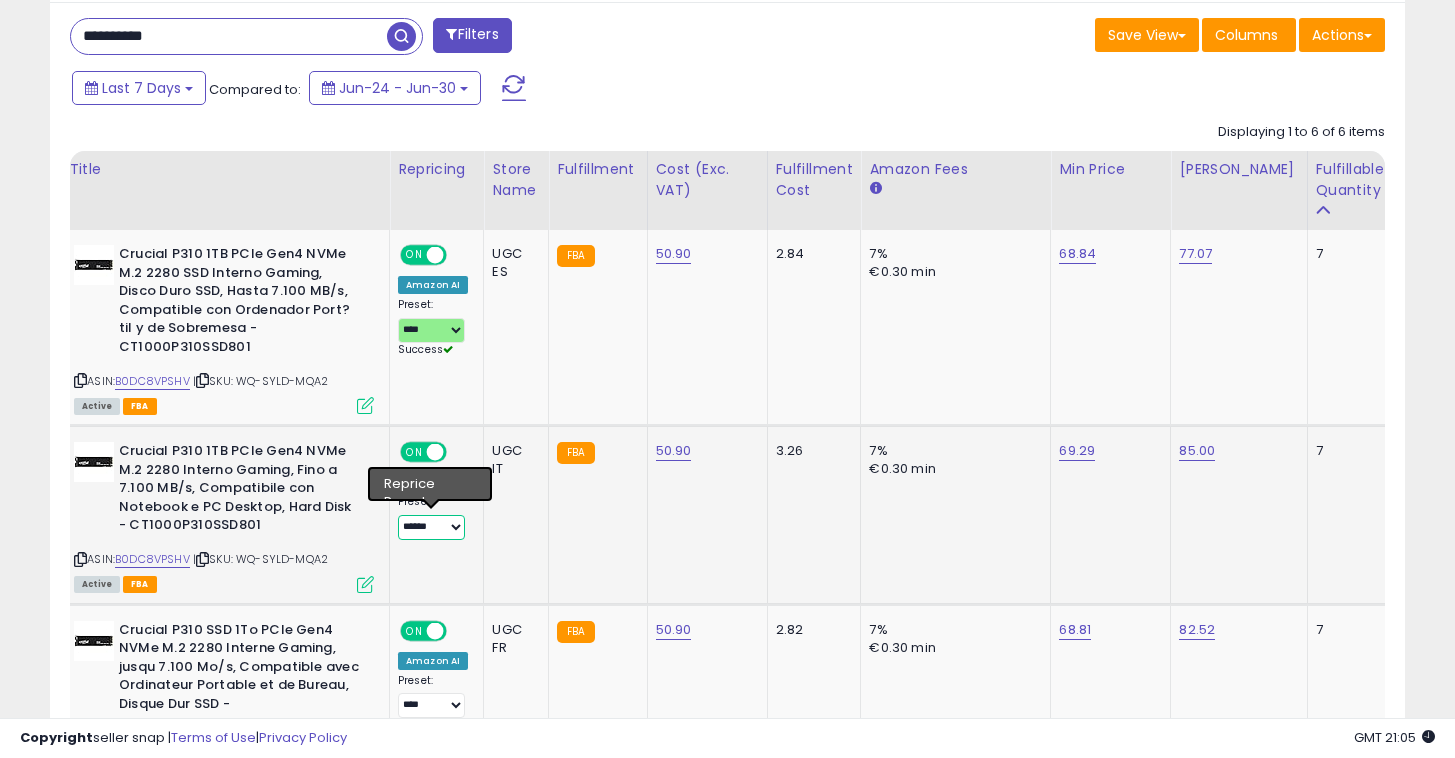 select on "****" 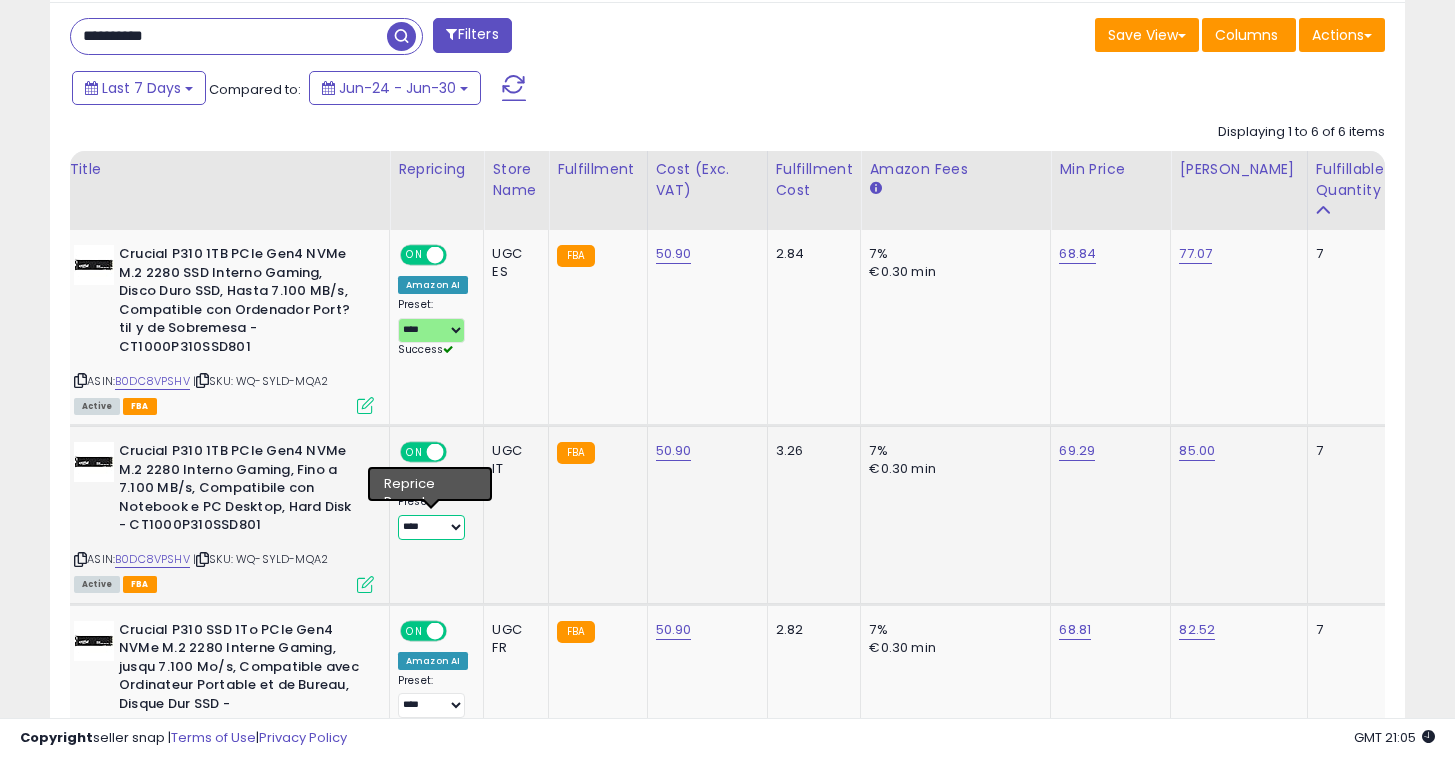 click on "**** ******" at bounding box center [431, 527] 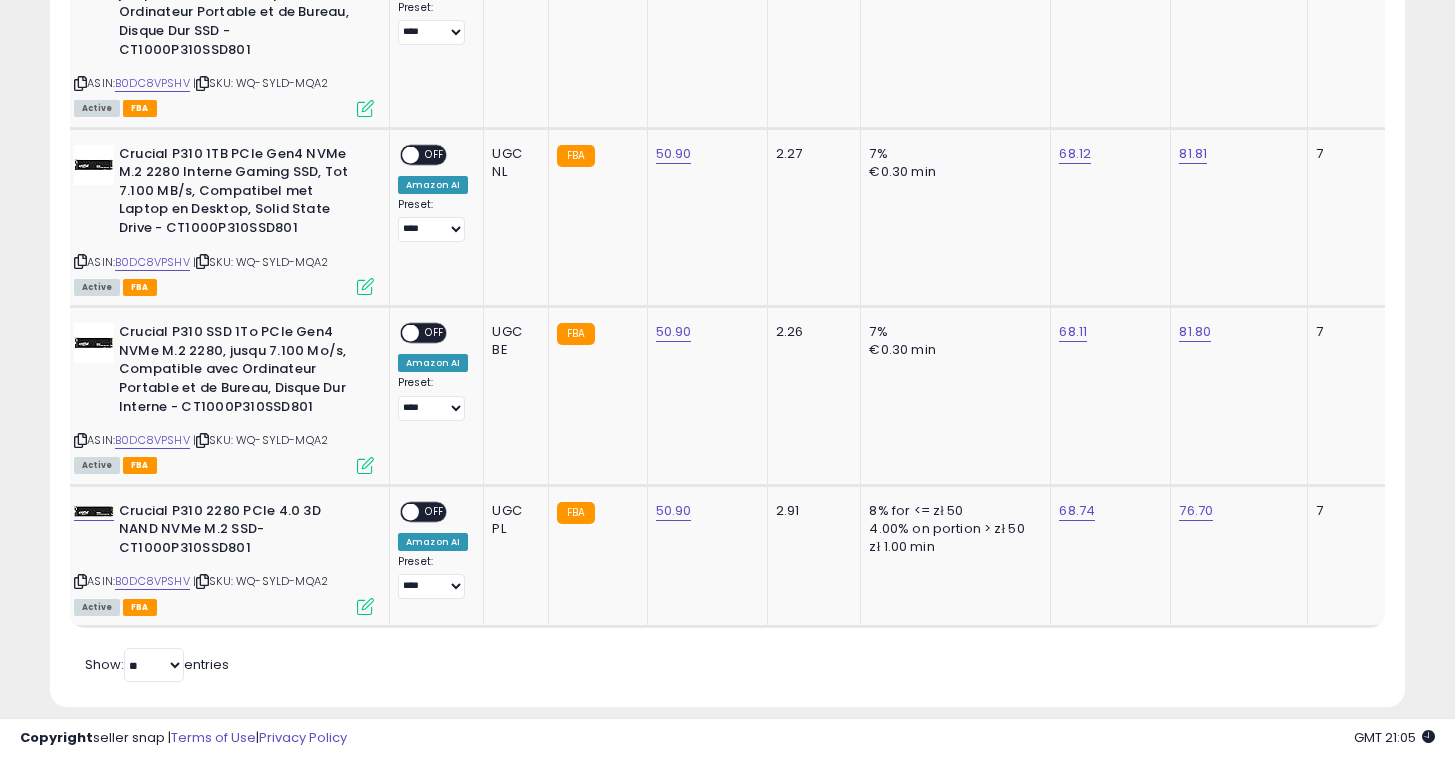 scroll, scrollTop: 1496, scrollLeft: 0, axis: vertical 